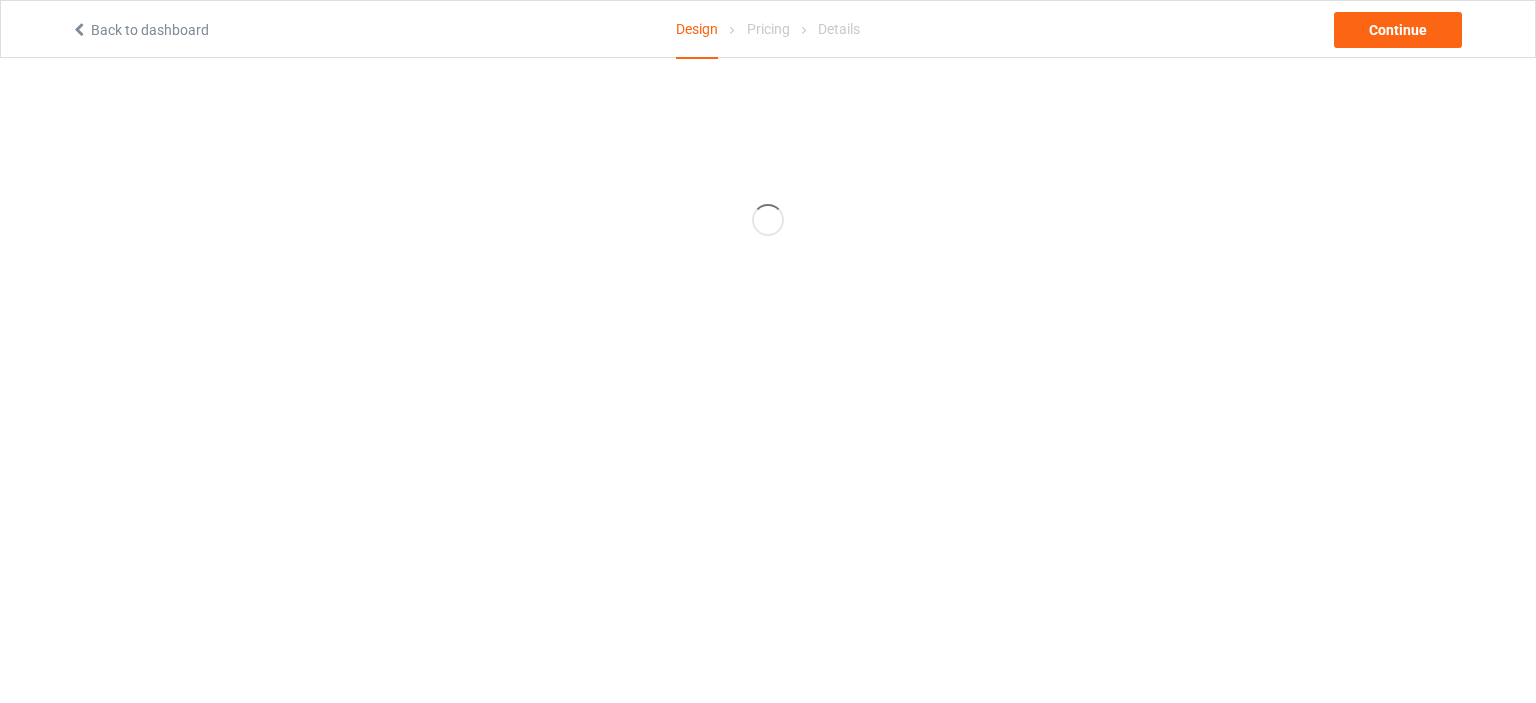 scroll, scrollTop: 0, scrollLeft: 0, axis: both 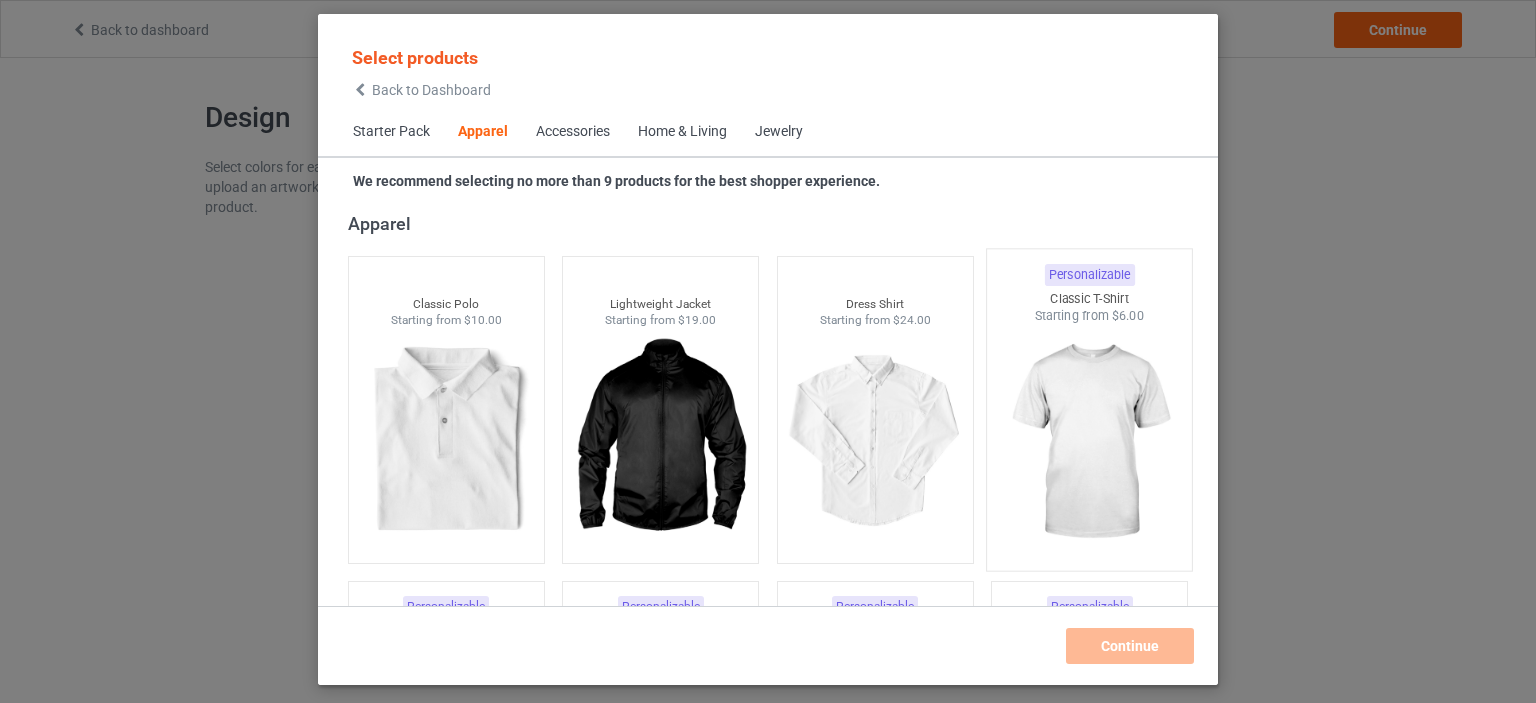 click at bounding box center [1090, 442] 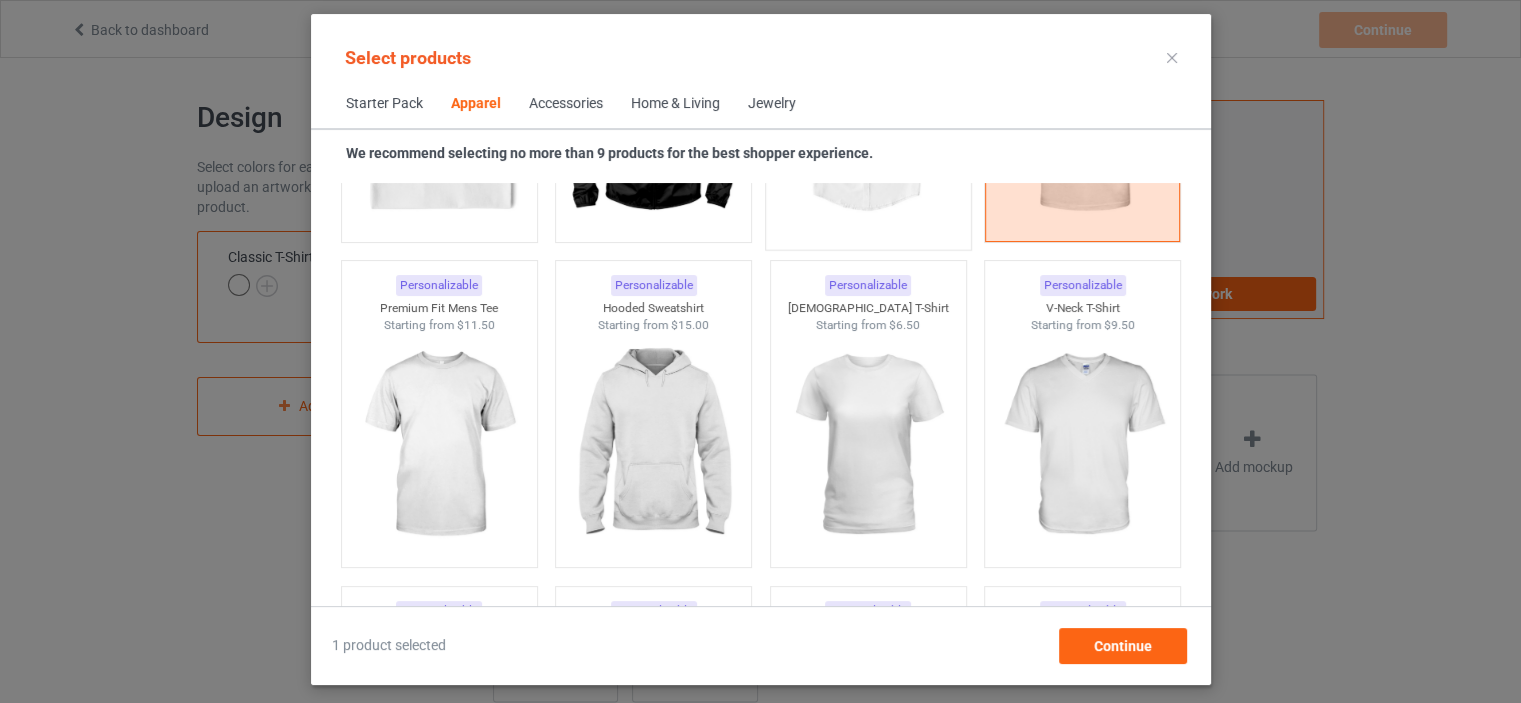 scroll, scrollTop: 1044, scrollLeft: 0, axis: vertical 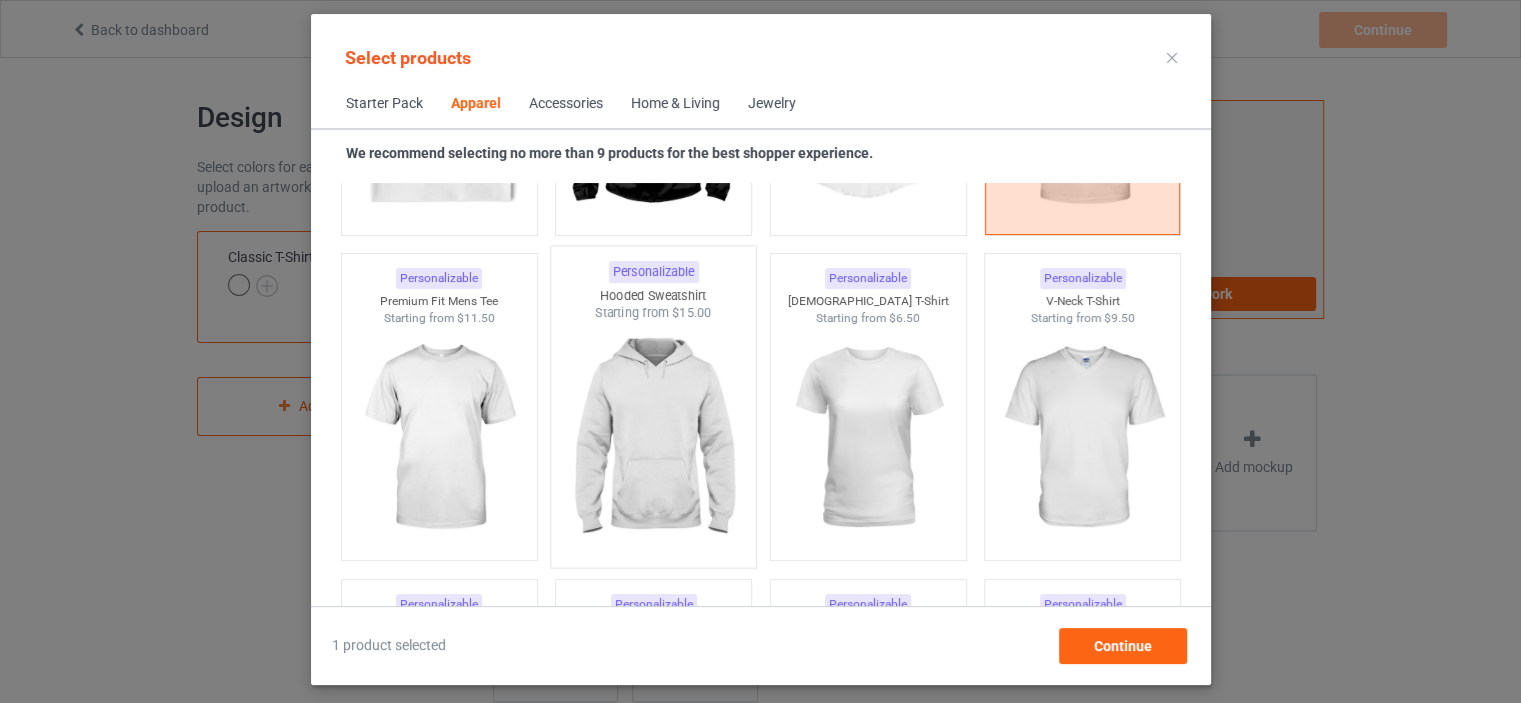 click at bounding box center [653, 439] 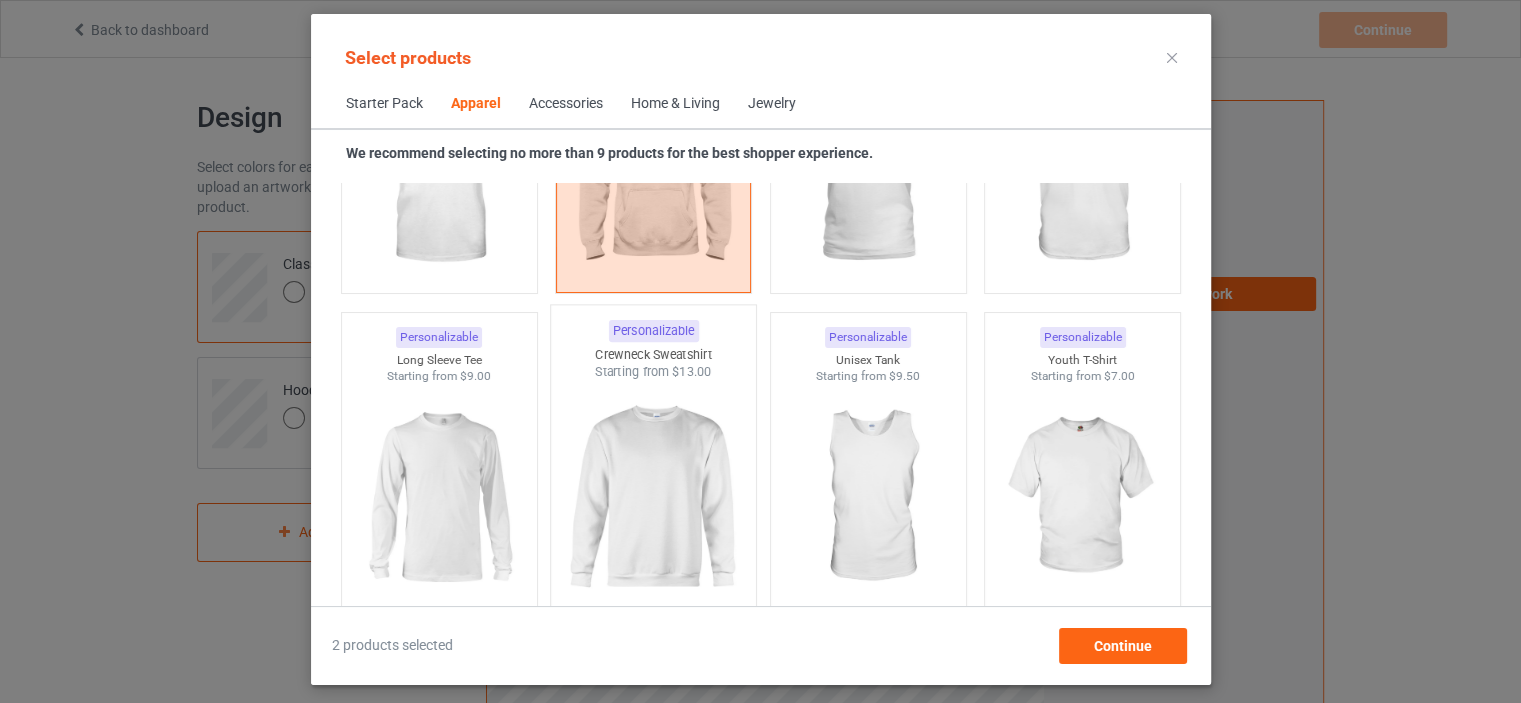 scroll, scrollTop: 1344, scrollLeft: 0, axis: vertical 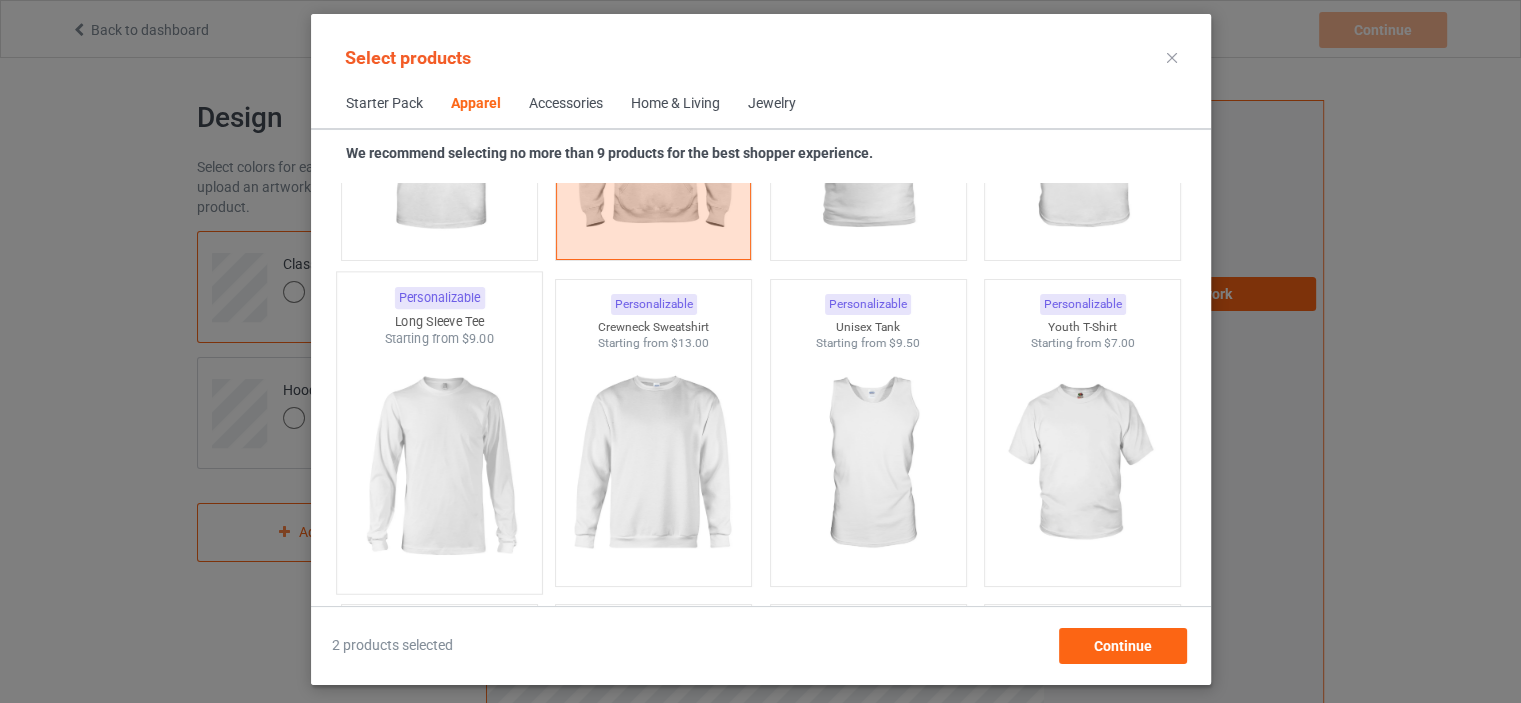 click at bounding box center [439, 465] 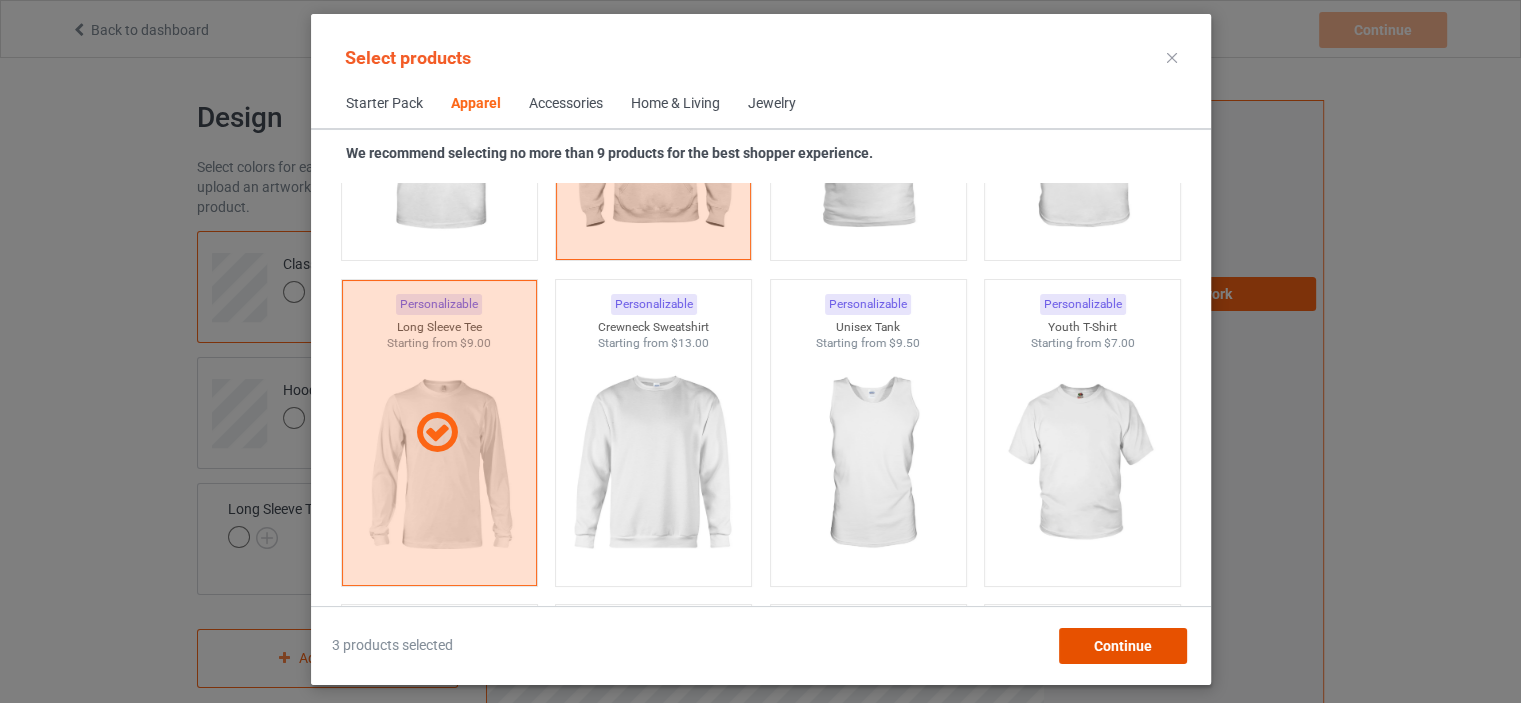 click on "Continue" at bounding box center (1122, 646) 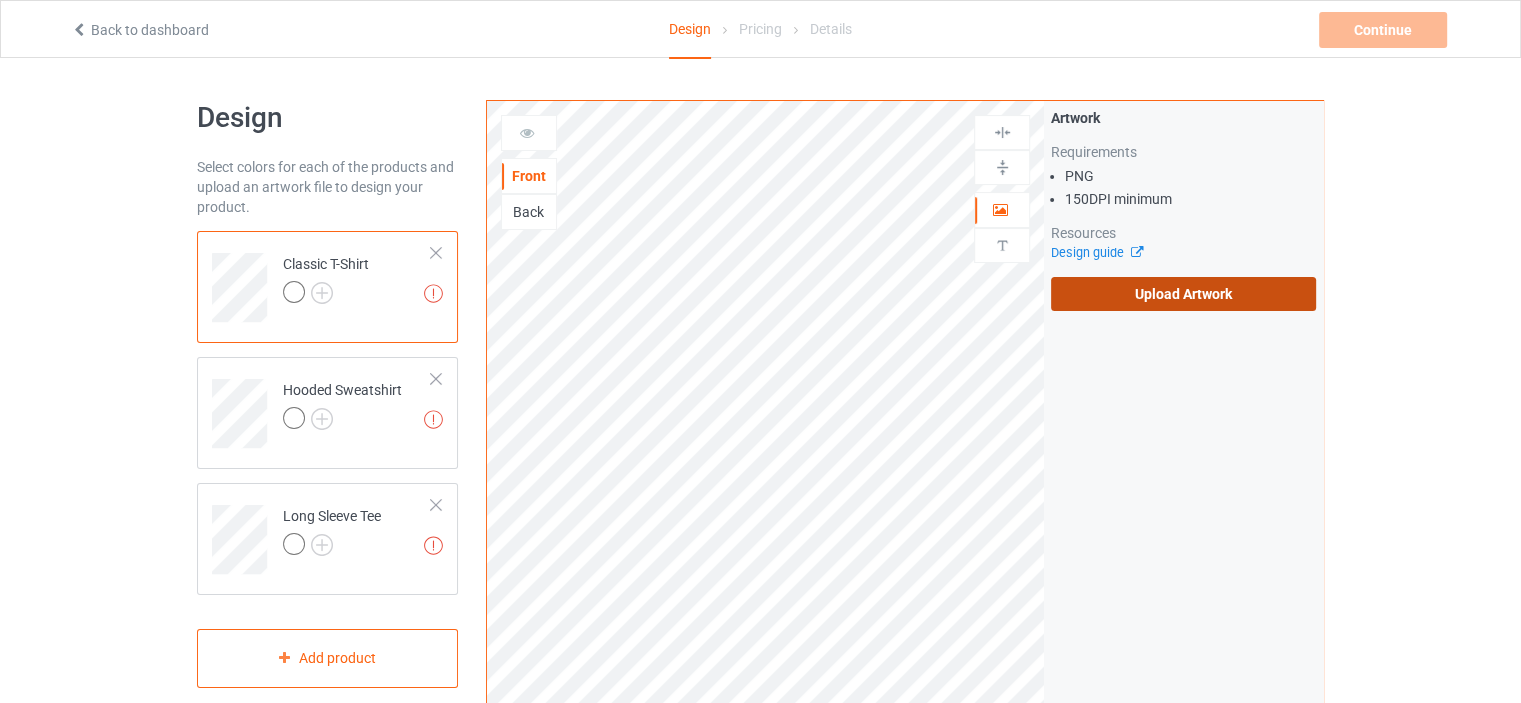 click on "Upload Artwork" at bounding box center [1183, 294] 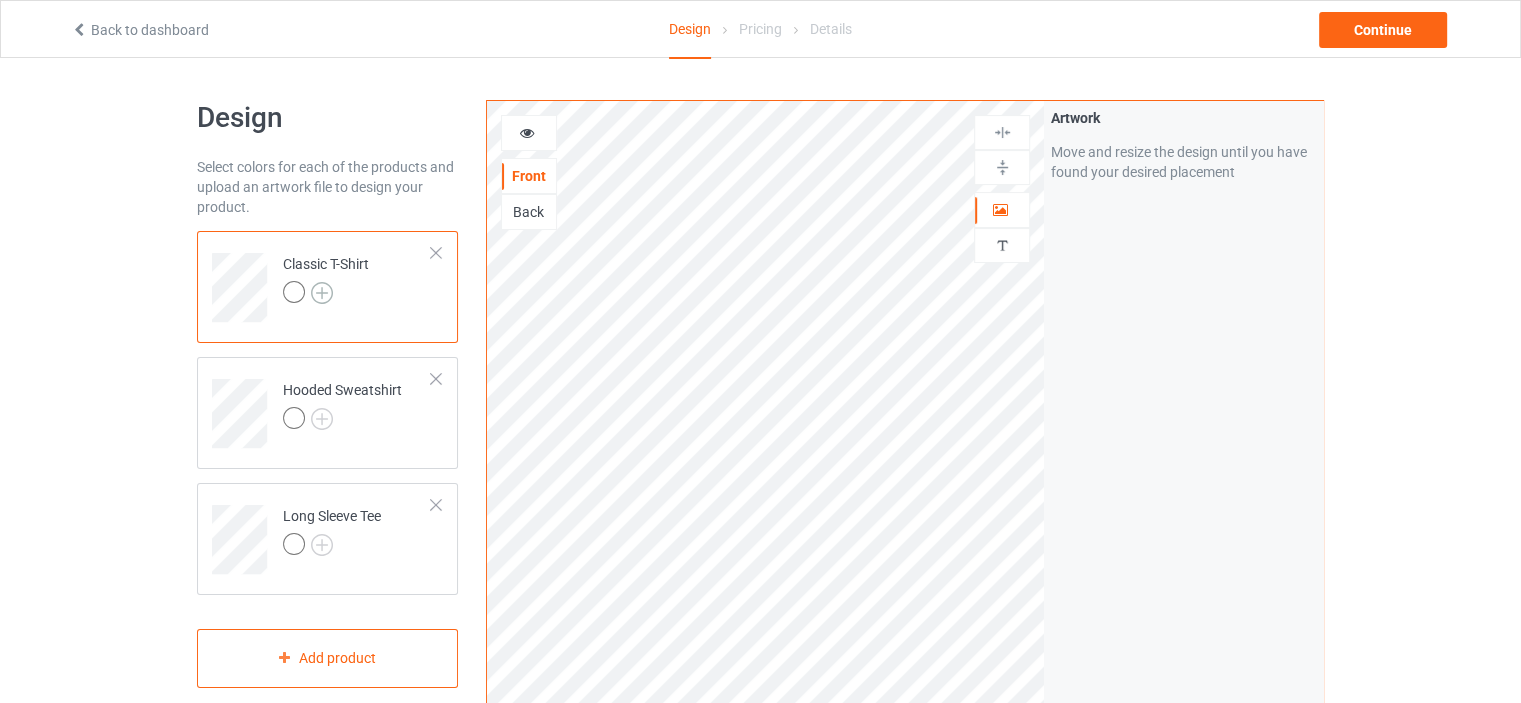 click at bounding box center [322, 293] 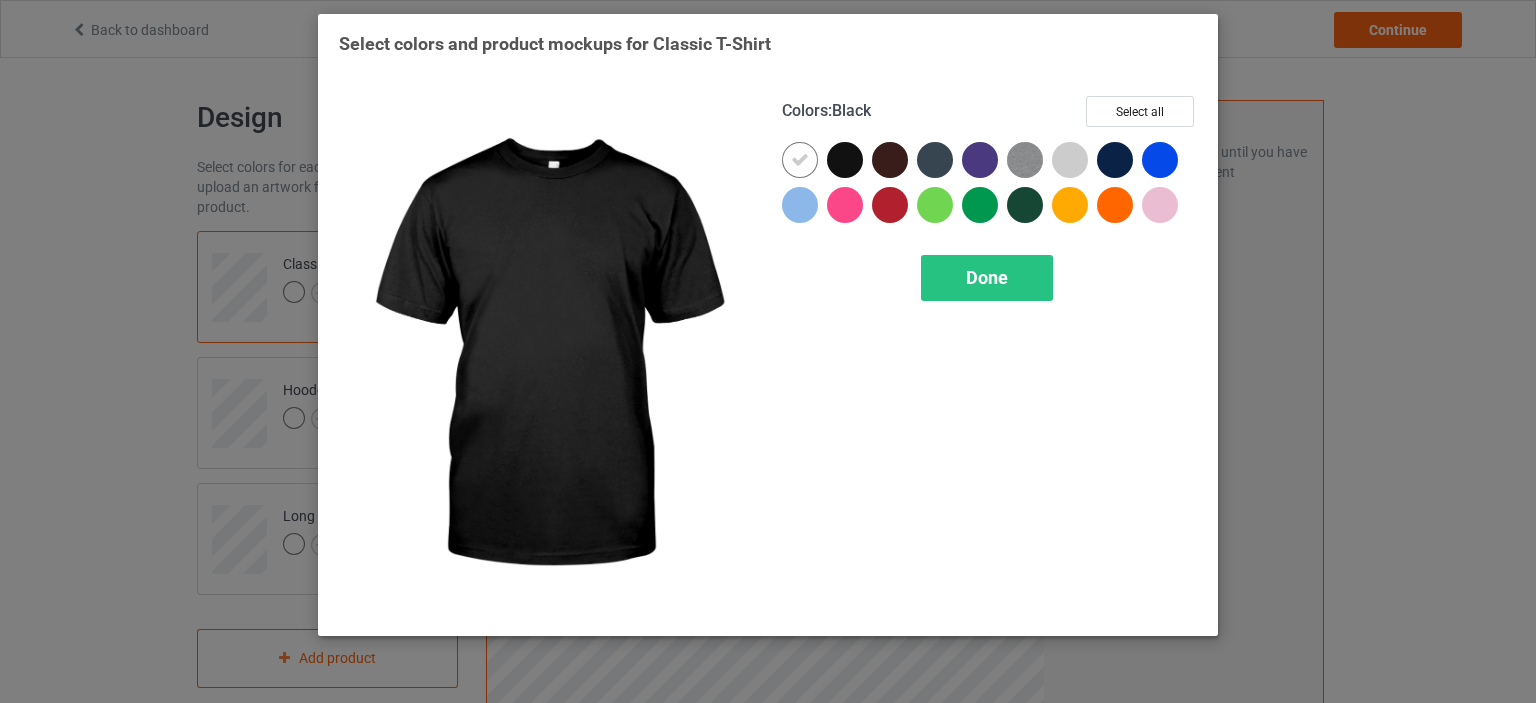 click at bounding box center (845, 160) 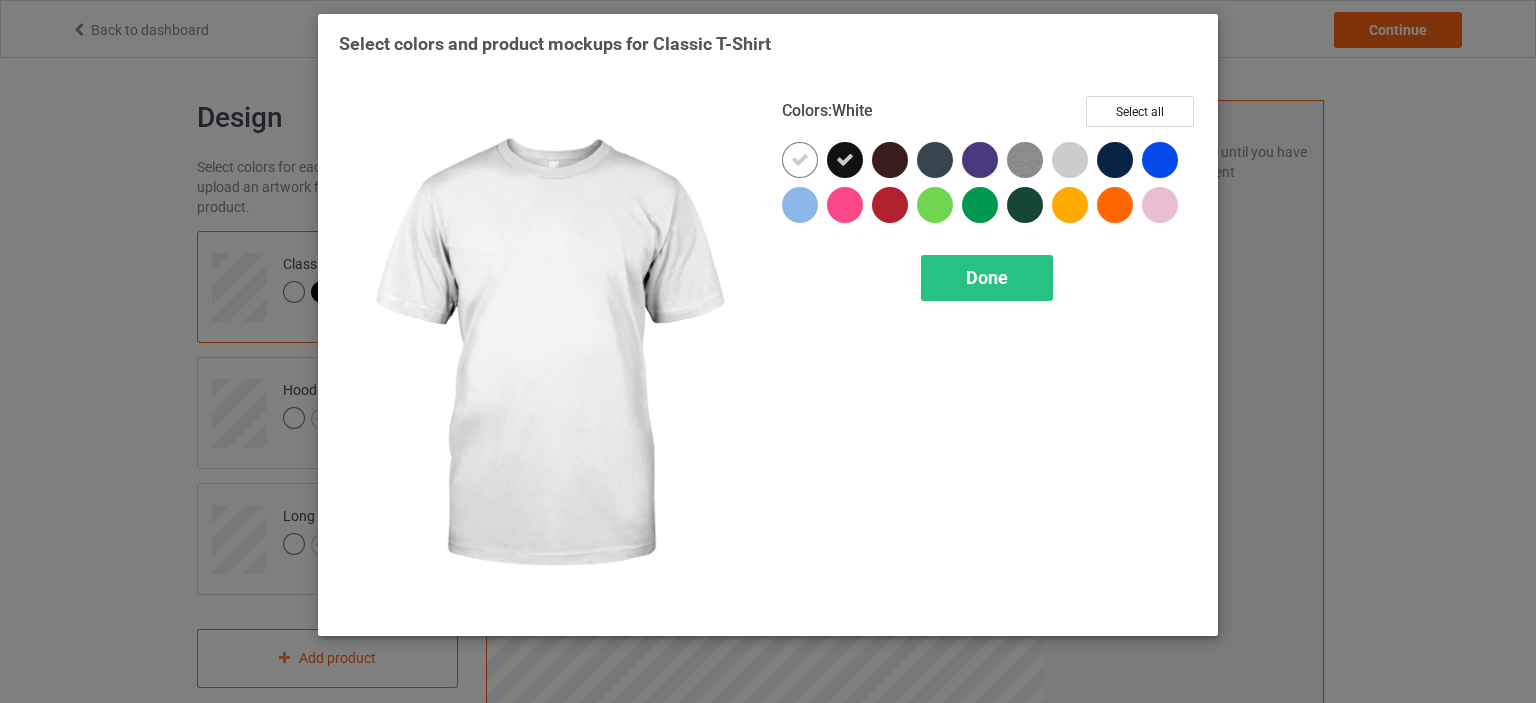 click at bounding box center [800, 160] 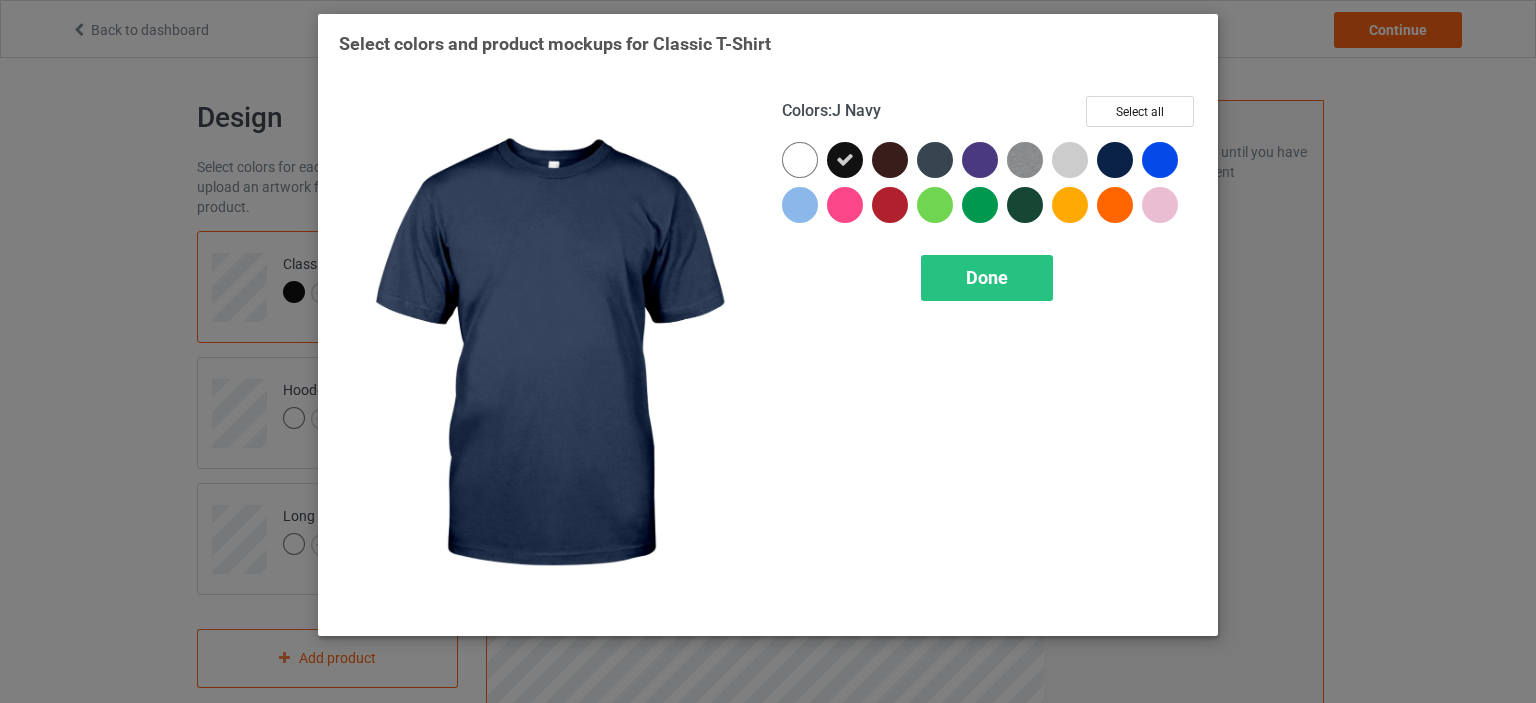 click at bounding box center [1115, 160] 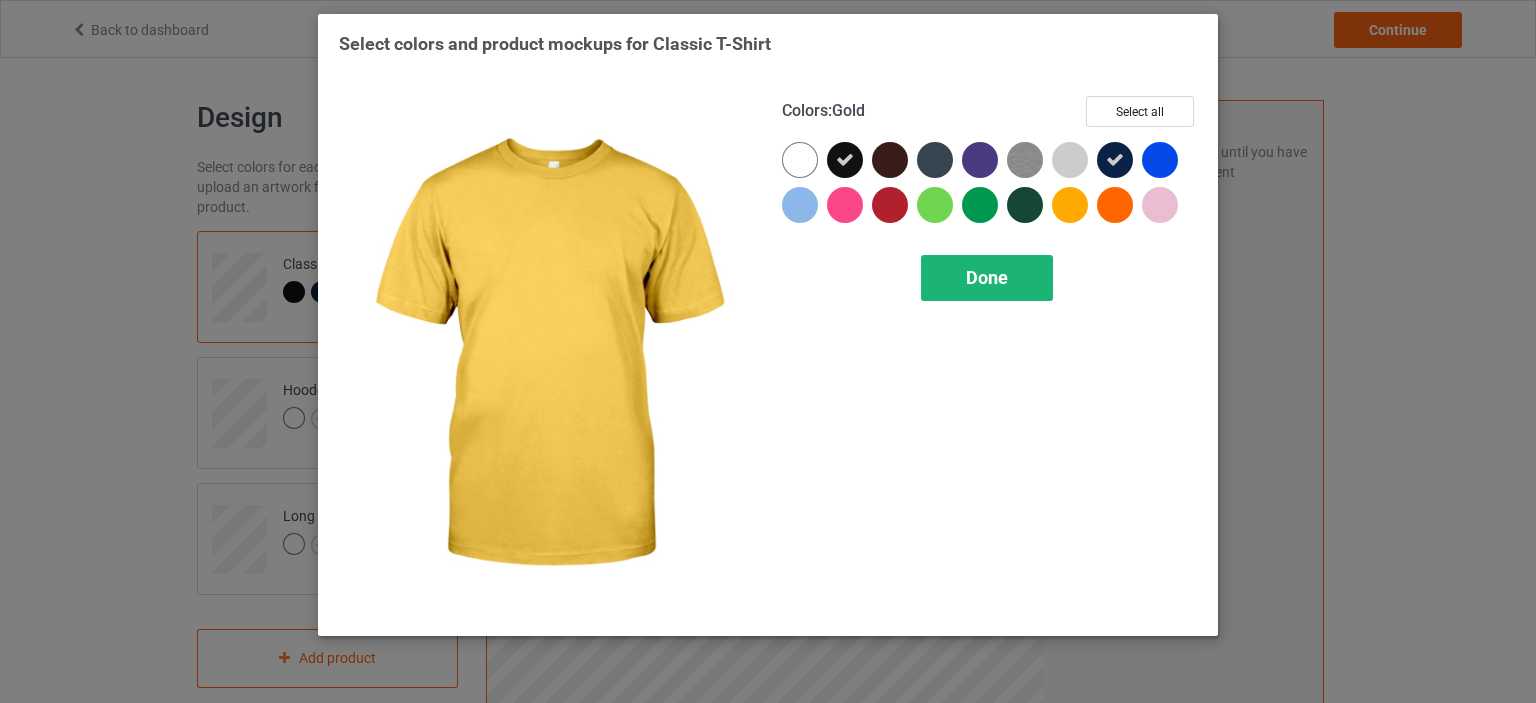 click on "Done" at bounding box center [987, 277] 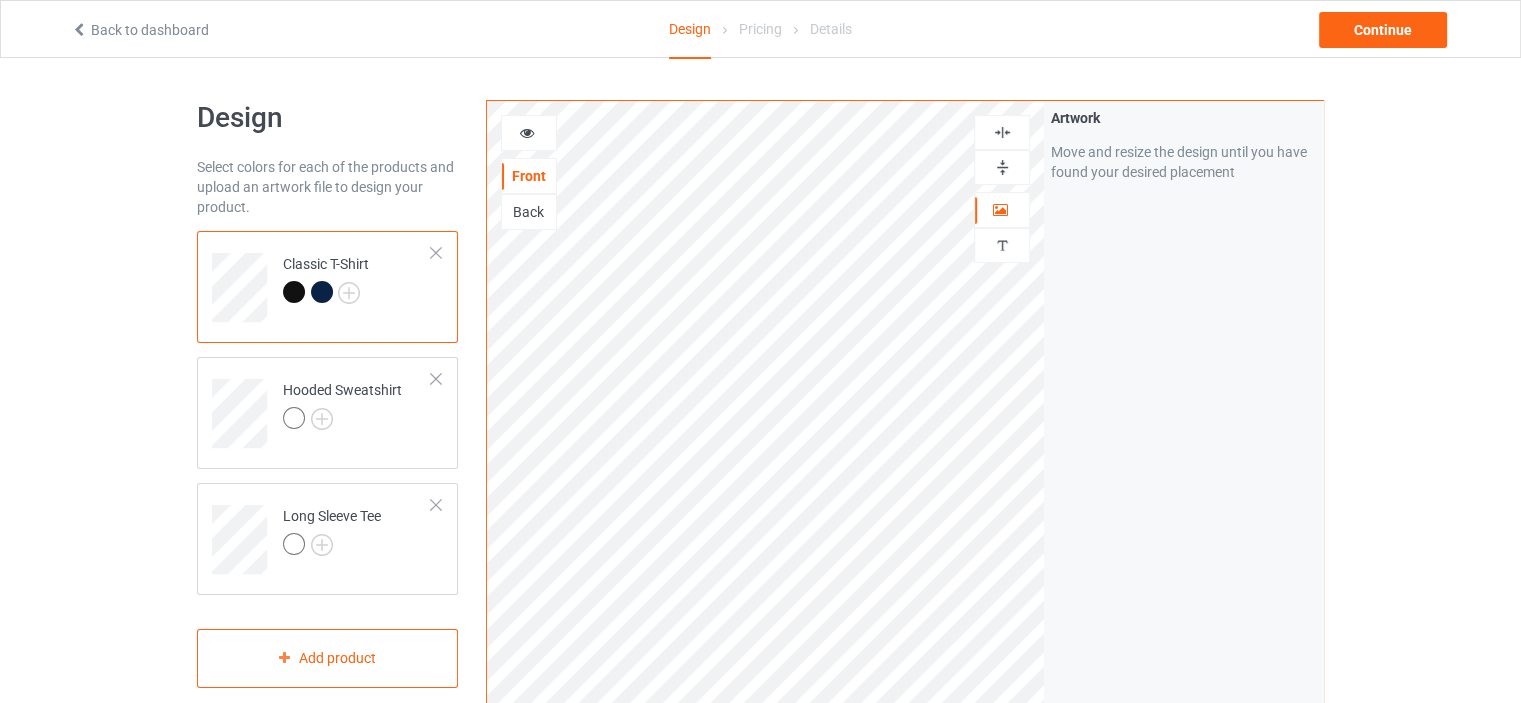 click on "Artwork Move and resize the design until you have found your desired placement" at bounding box center [1183, 481] 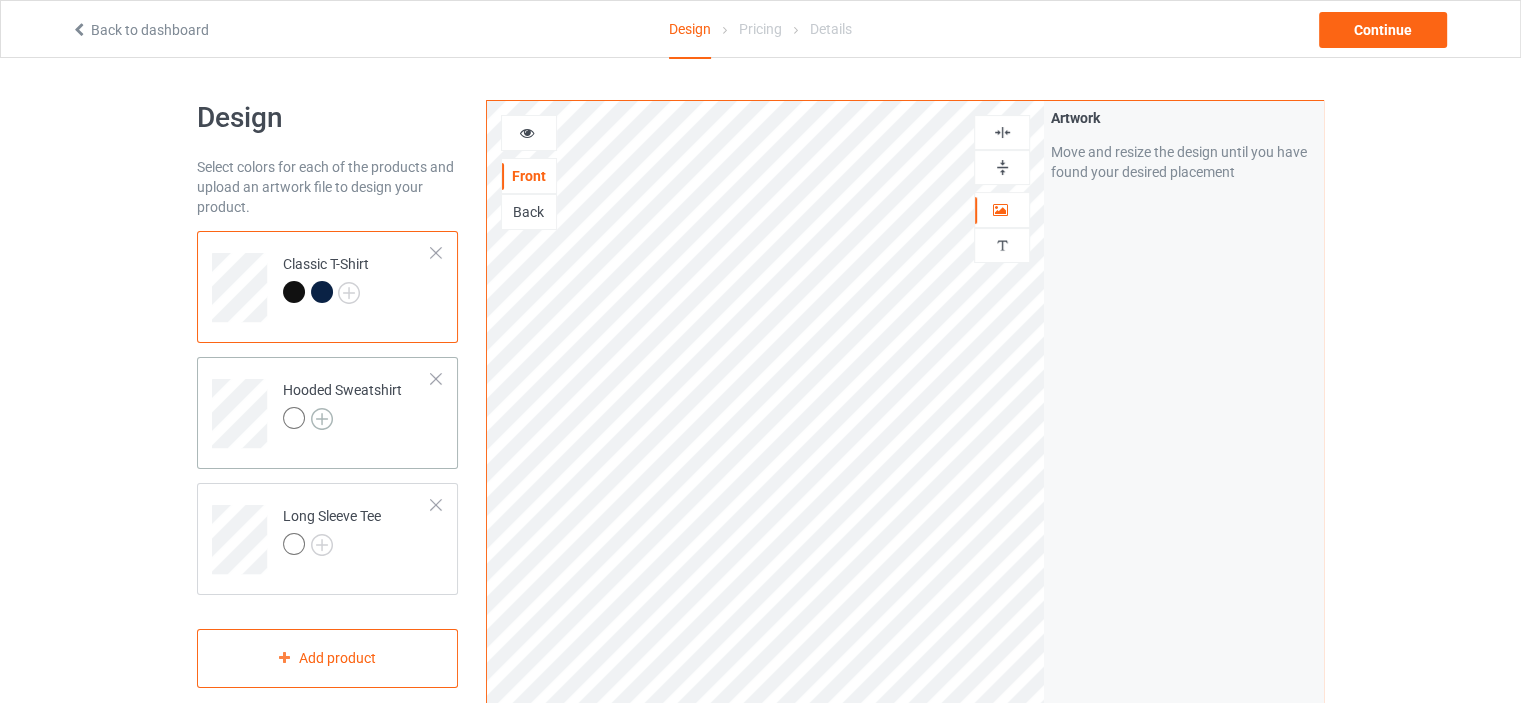 click at bounding box center (322, 419) 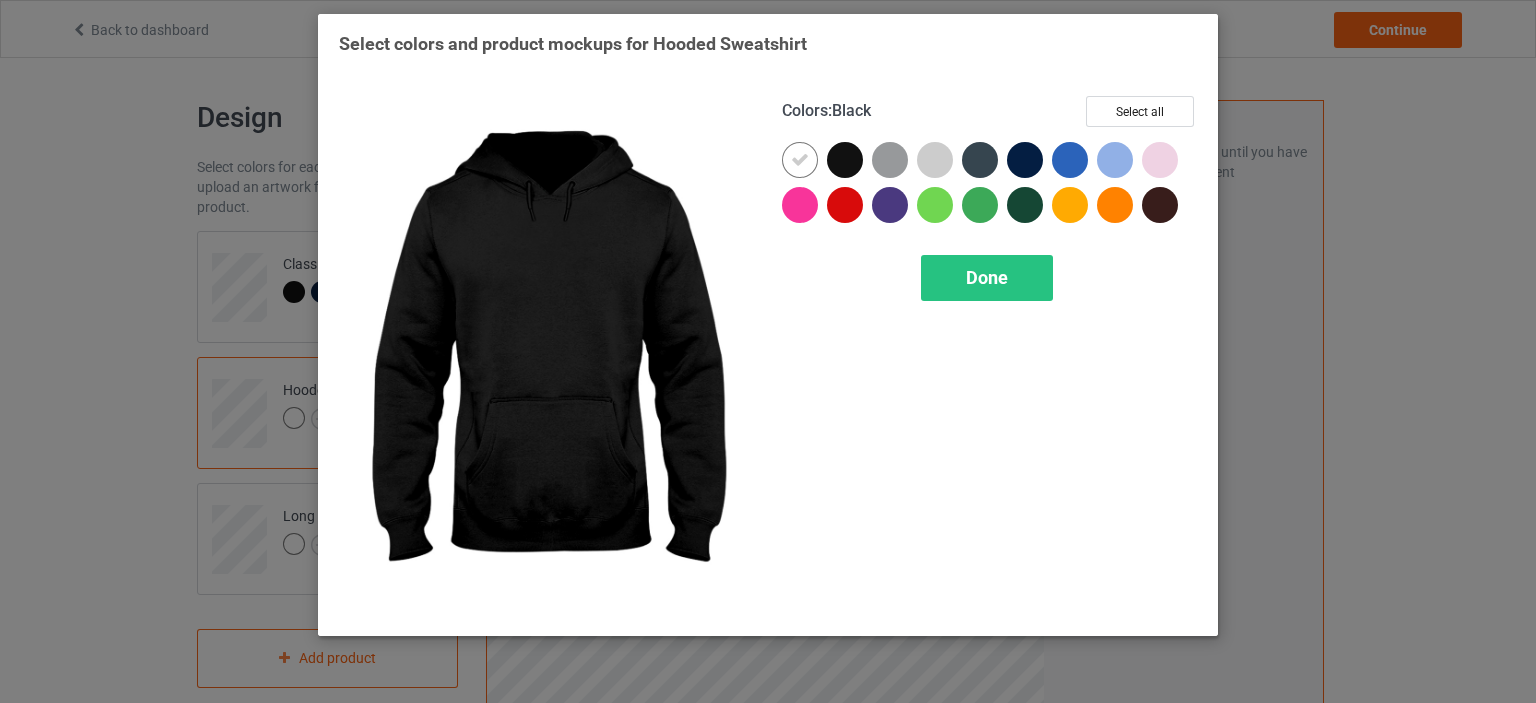 drag, startPoint x: 842, startPoint y: 165, endPoint x: 803, endPoint y: 165, distance: 39 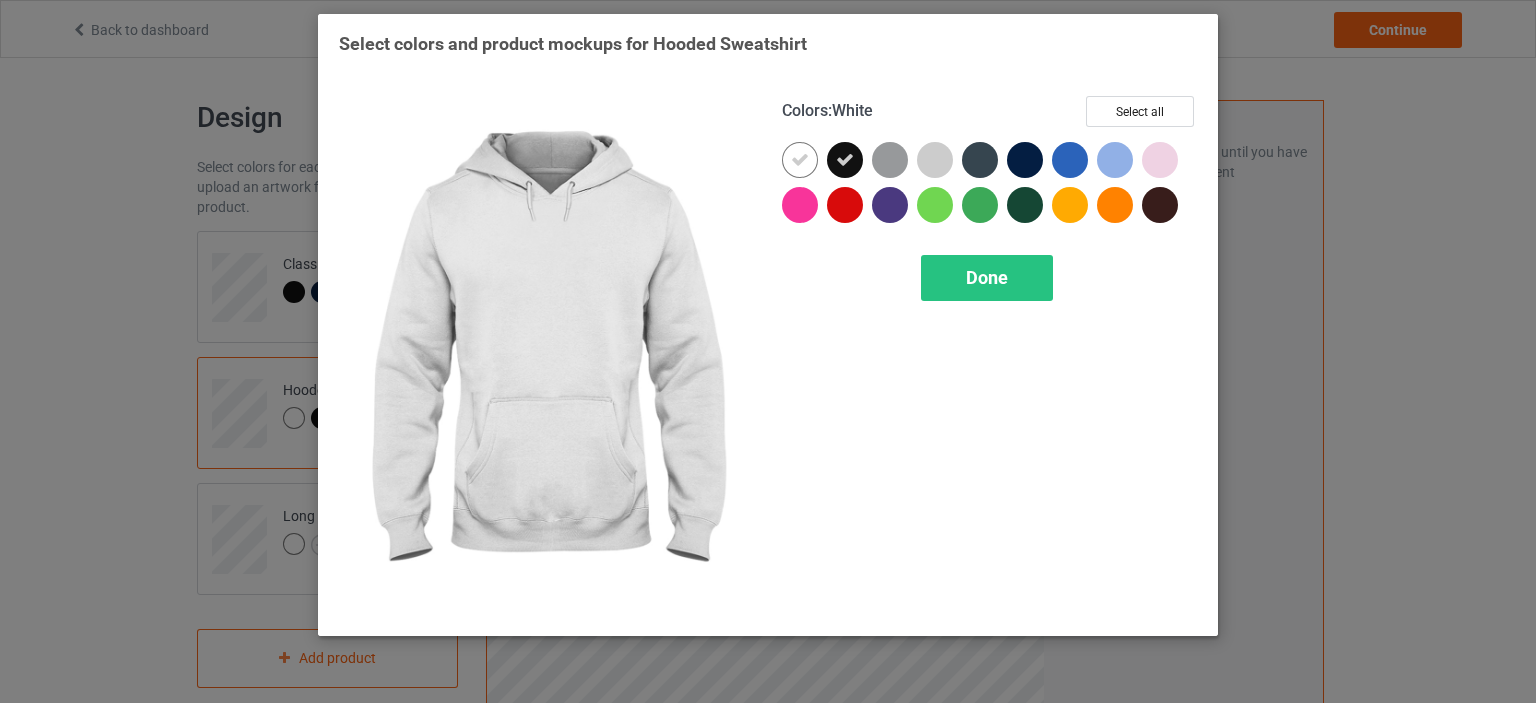 click at bounding box center (800, 160) 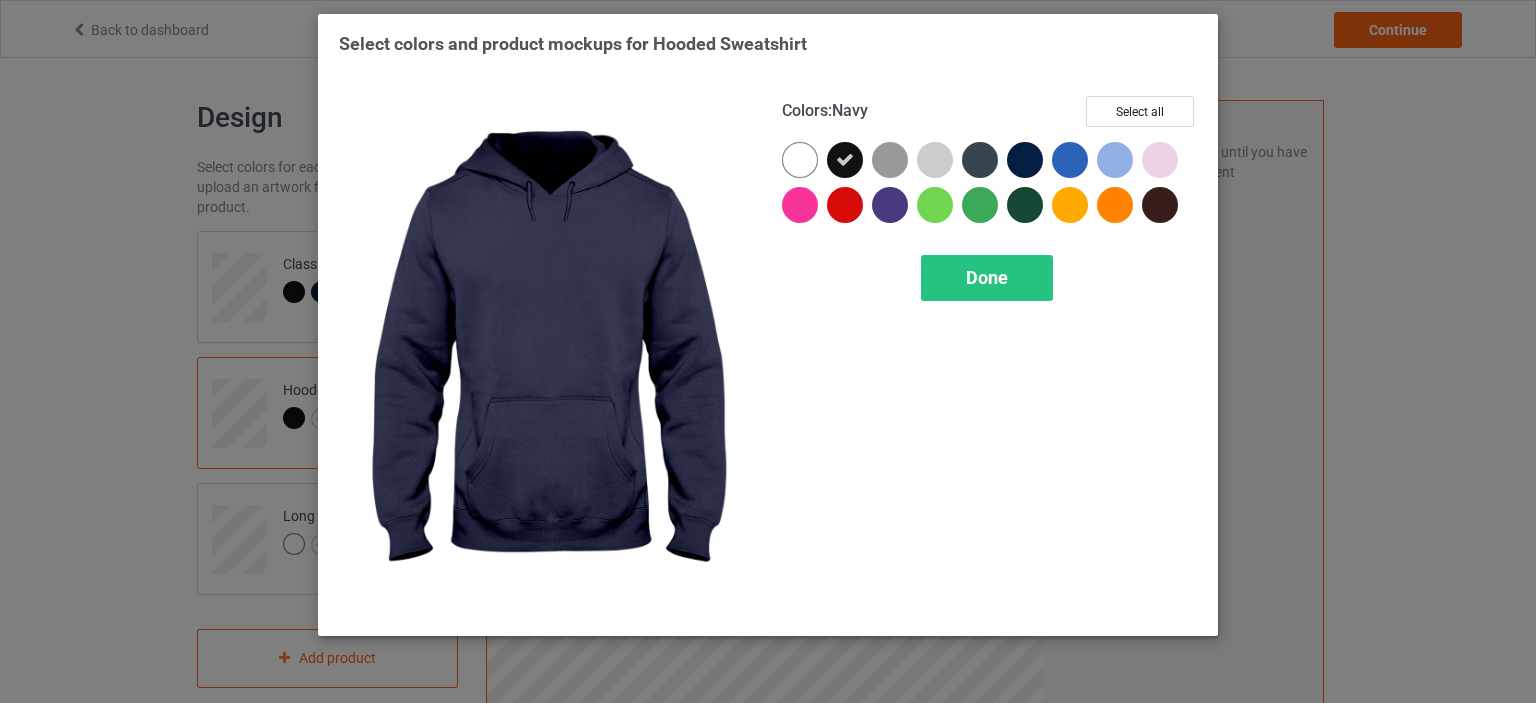 click at bounding box center (1025, 160) 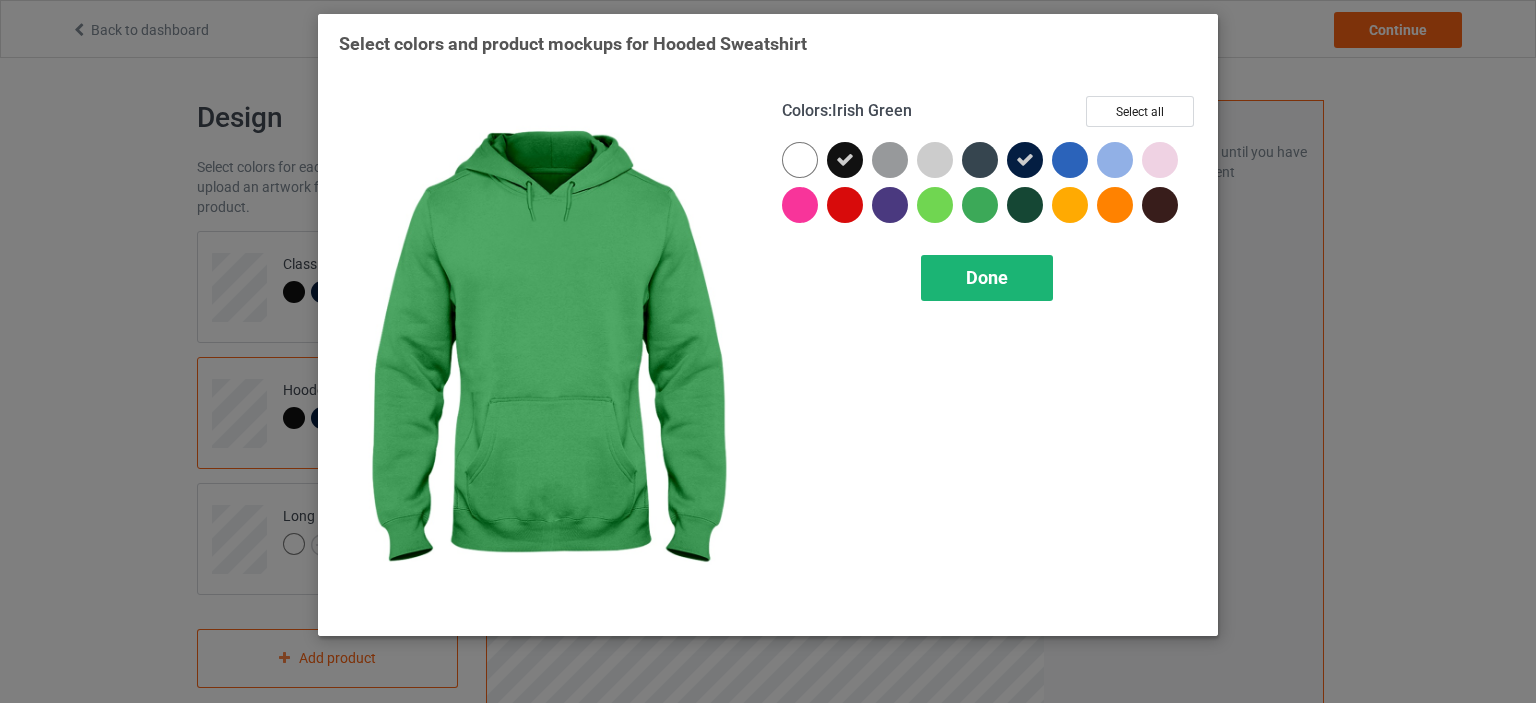click on "Done" at bounding box center [987, 277] 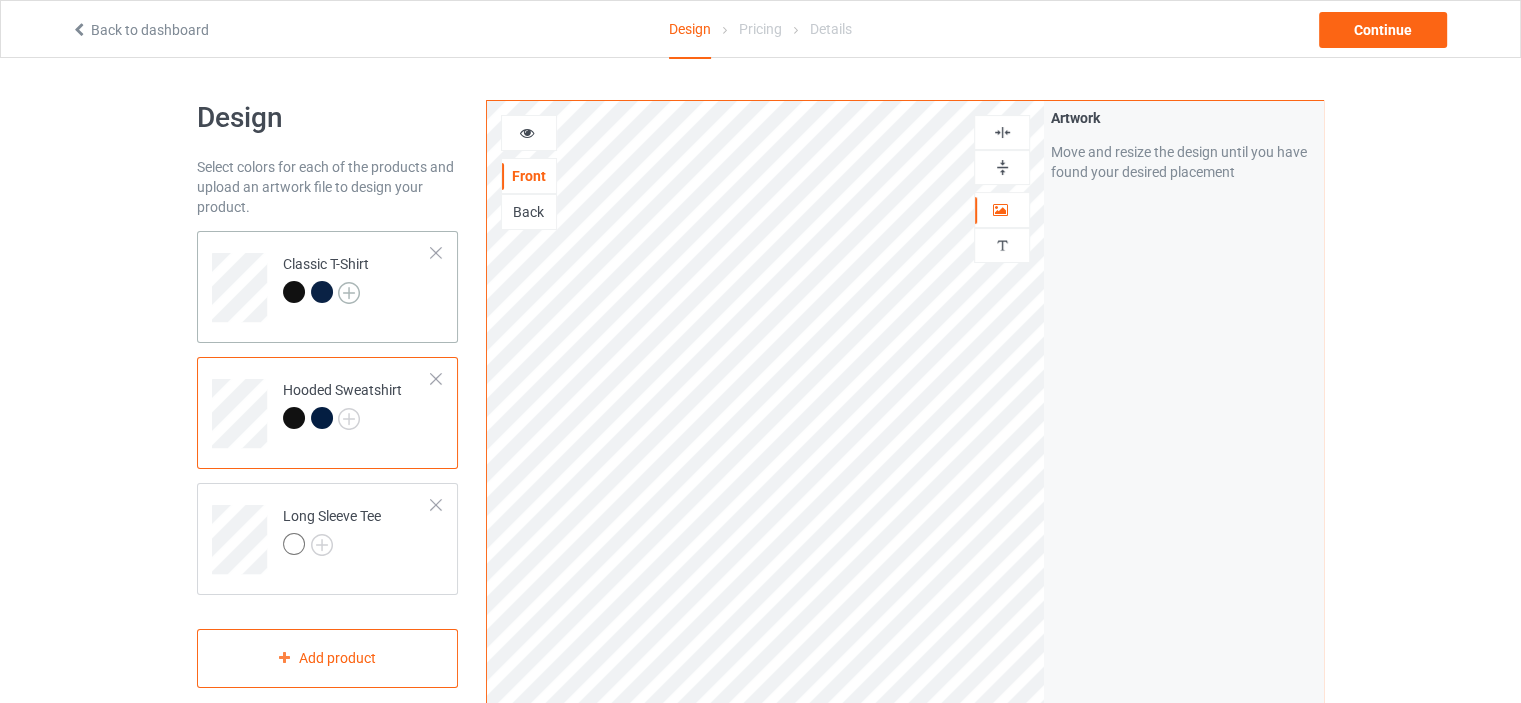 click at bounding box center (349, 293) 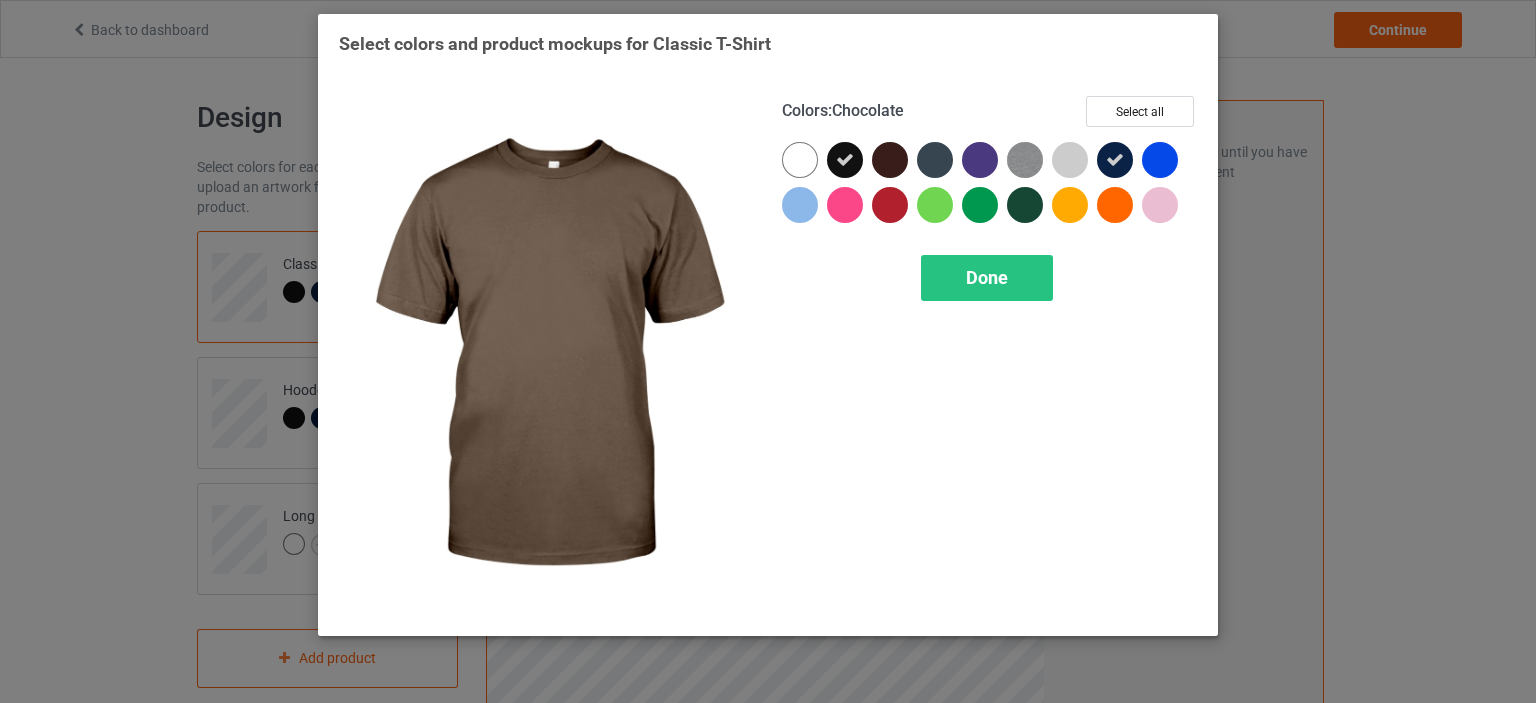 click at bounding box center (890, 160) 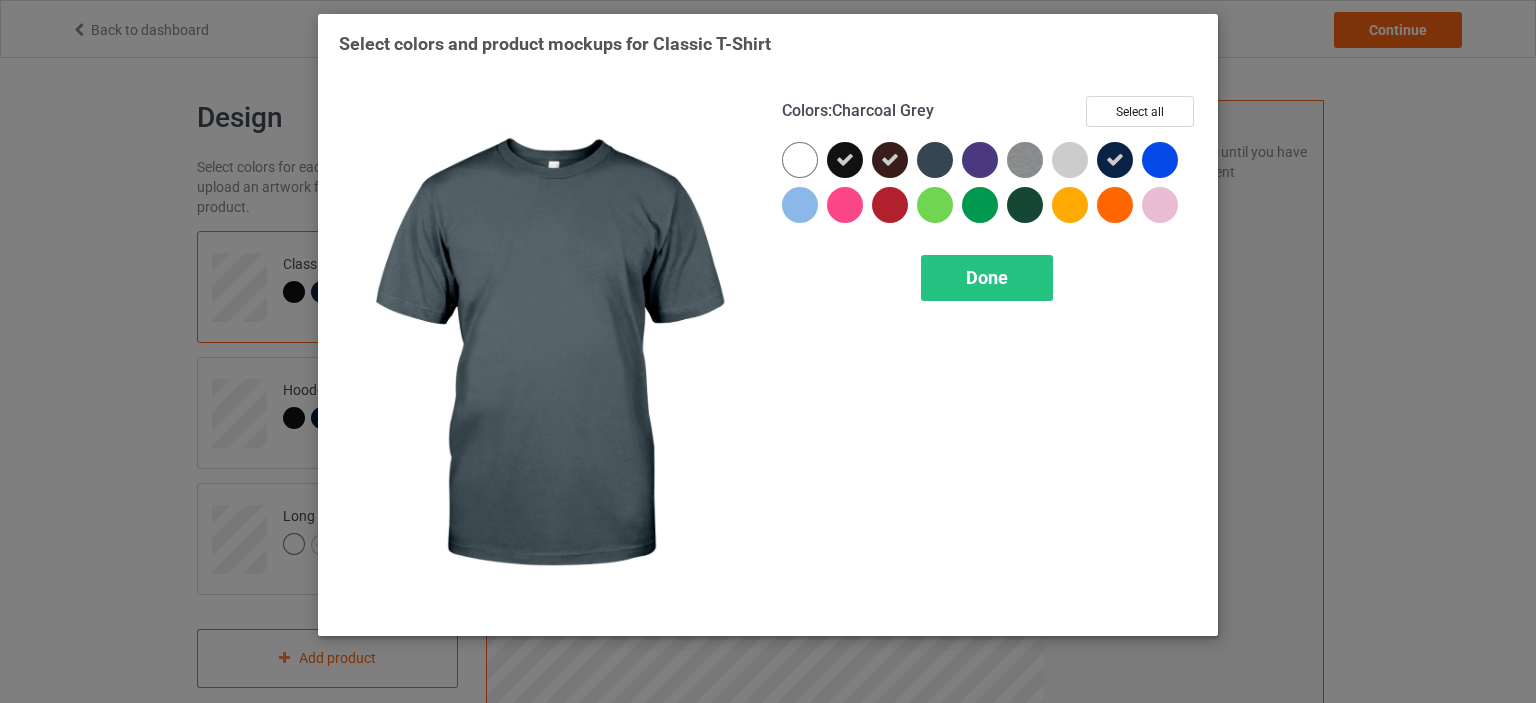 click at bounding box center [935, 160] 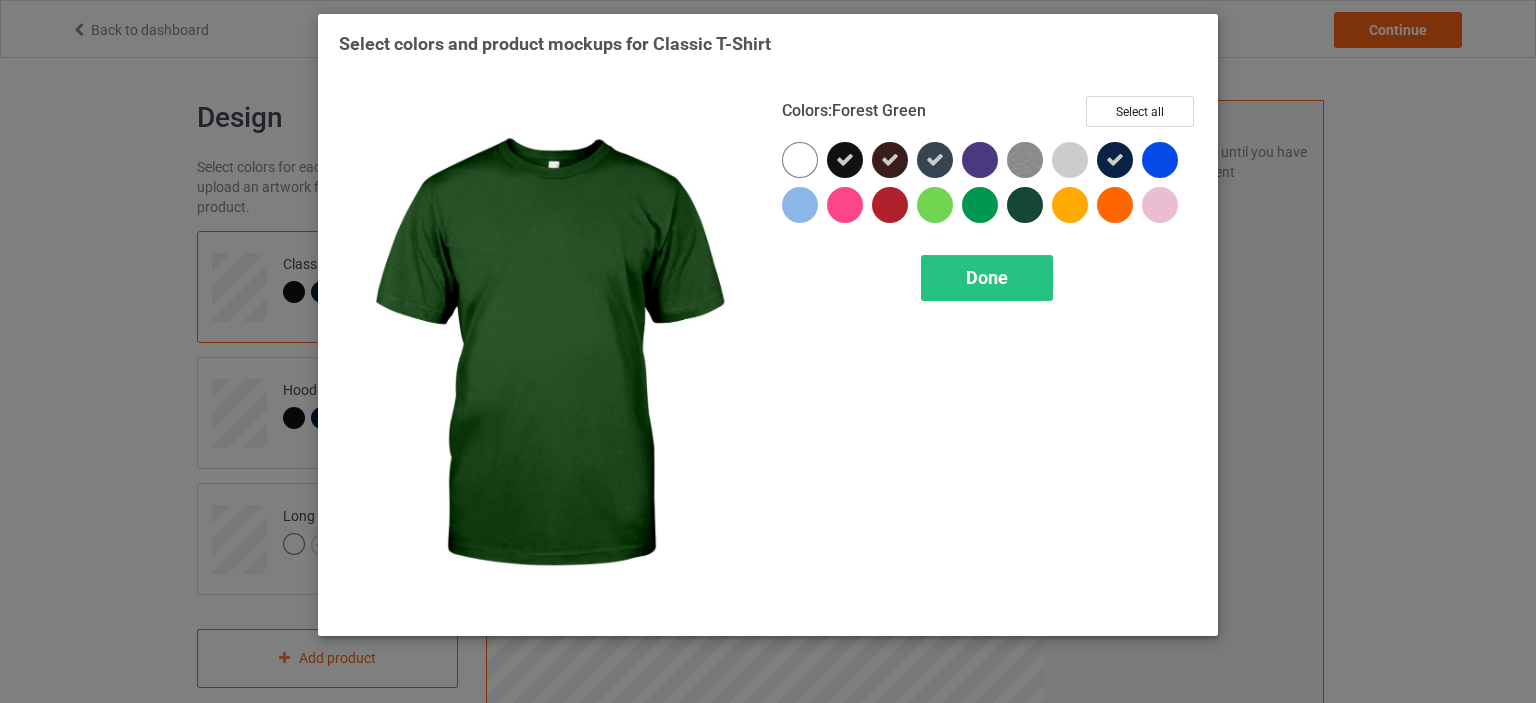 click at bounding box center (1025, 205) 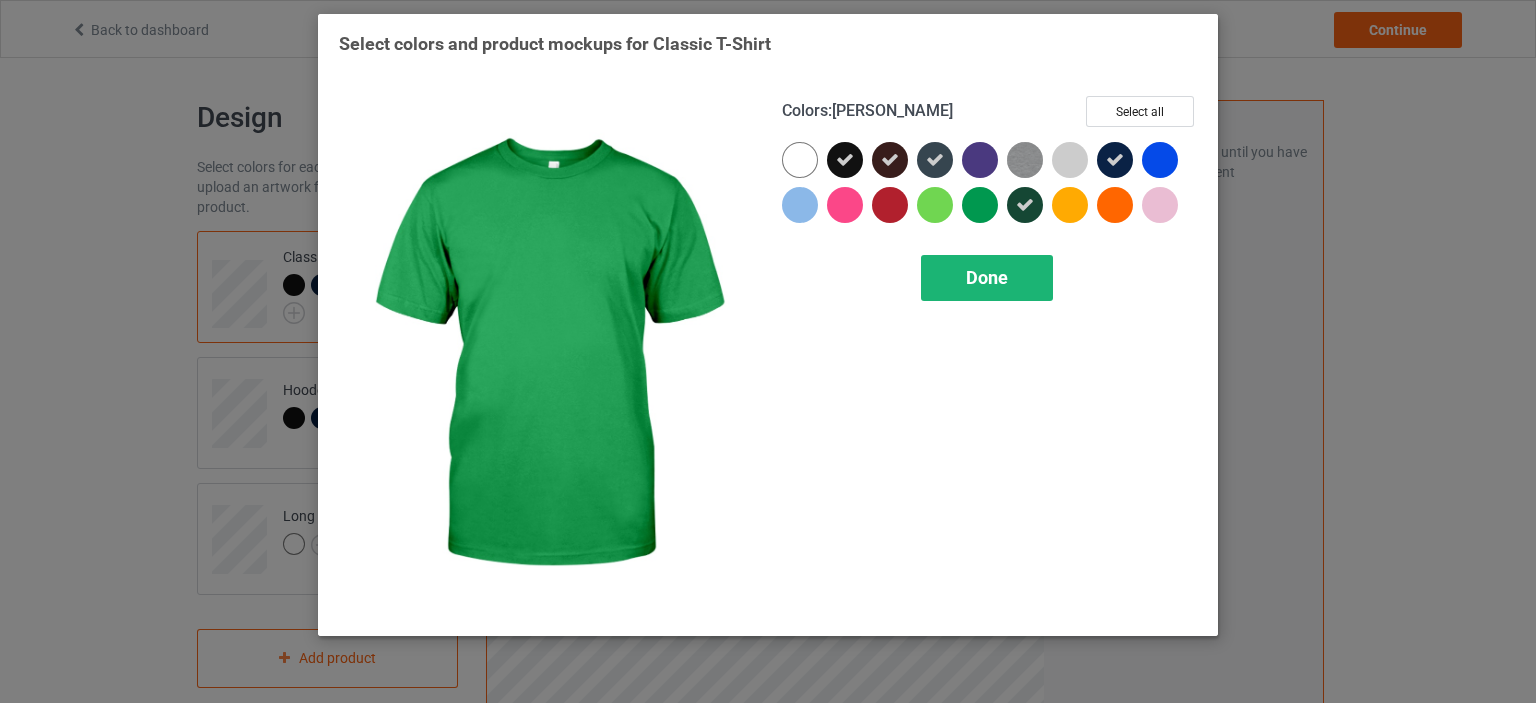 click on "Done" at bounding box center (987, 277) 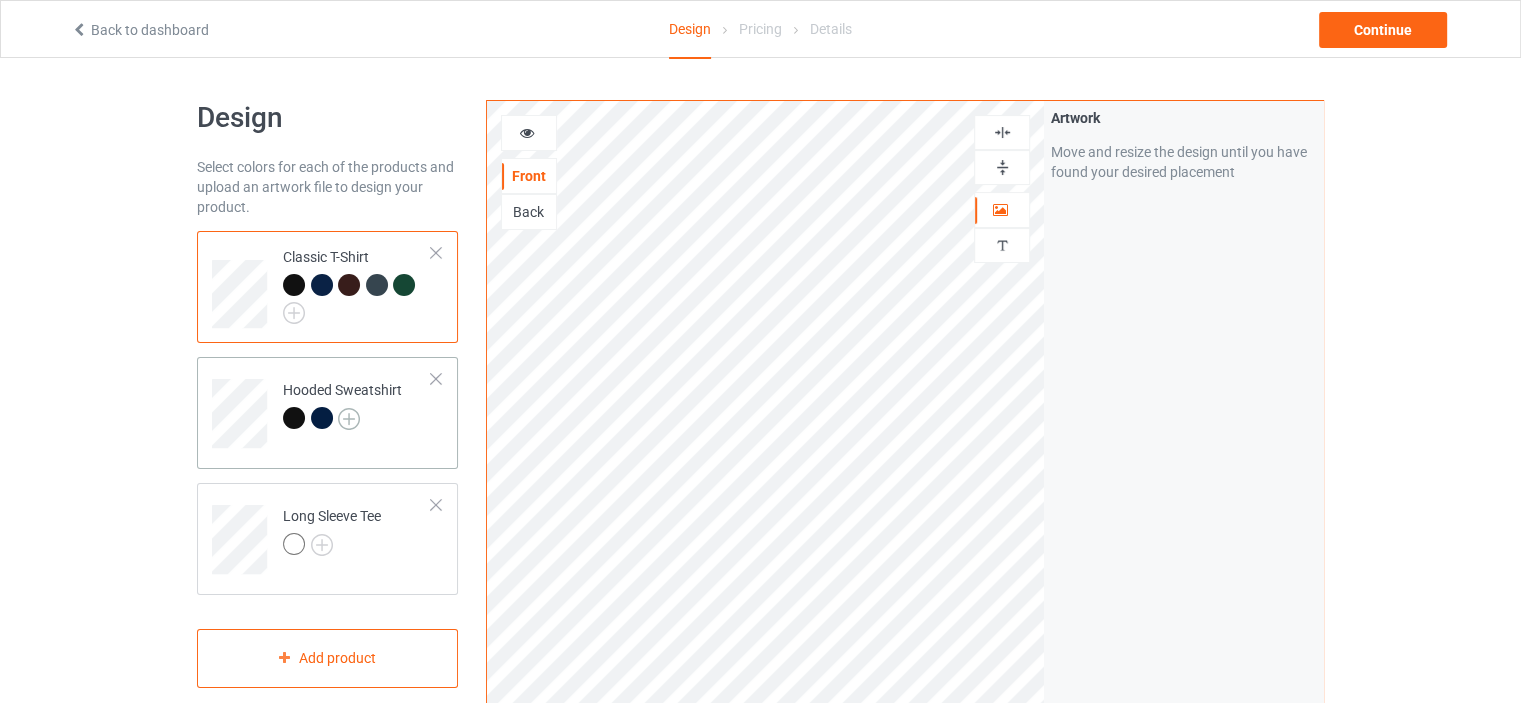 click at bounding box center [349, 419] 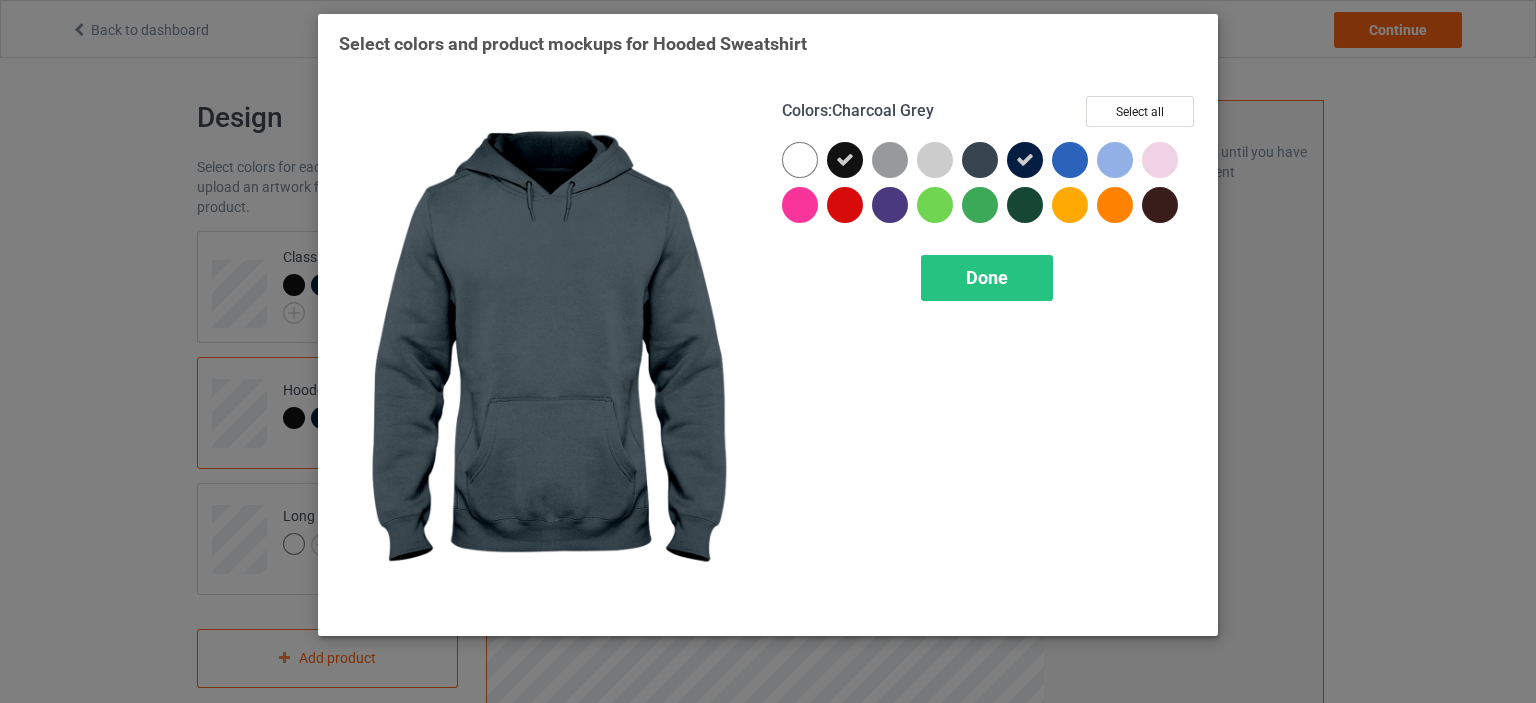 click at bounding box center [980, 160] 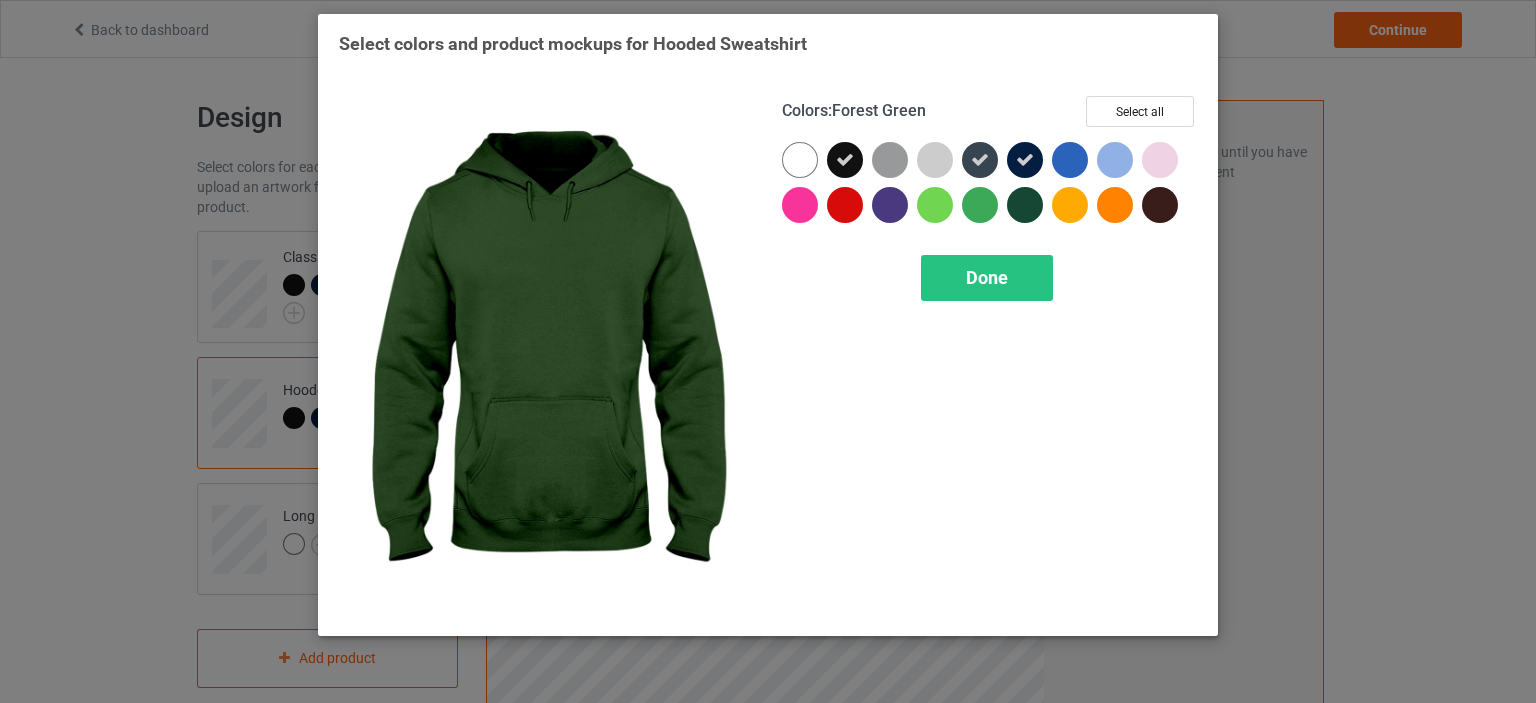 click at bounding box center (1025, 205) 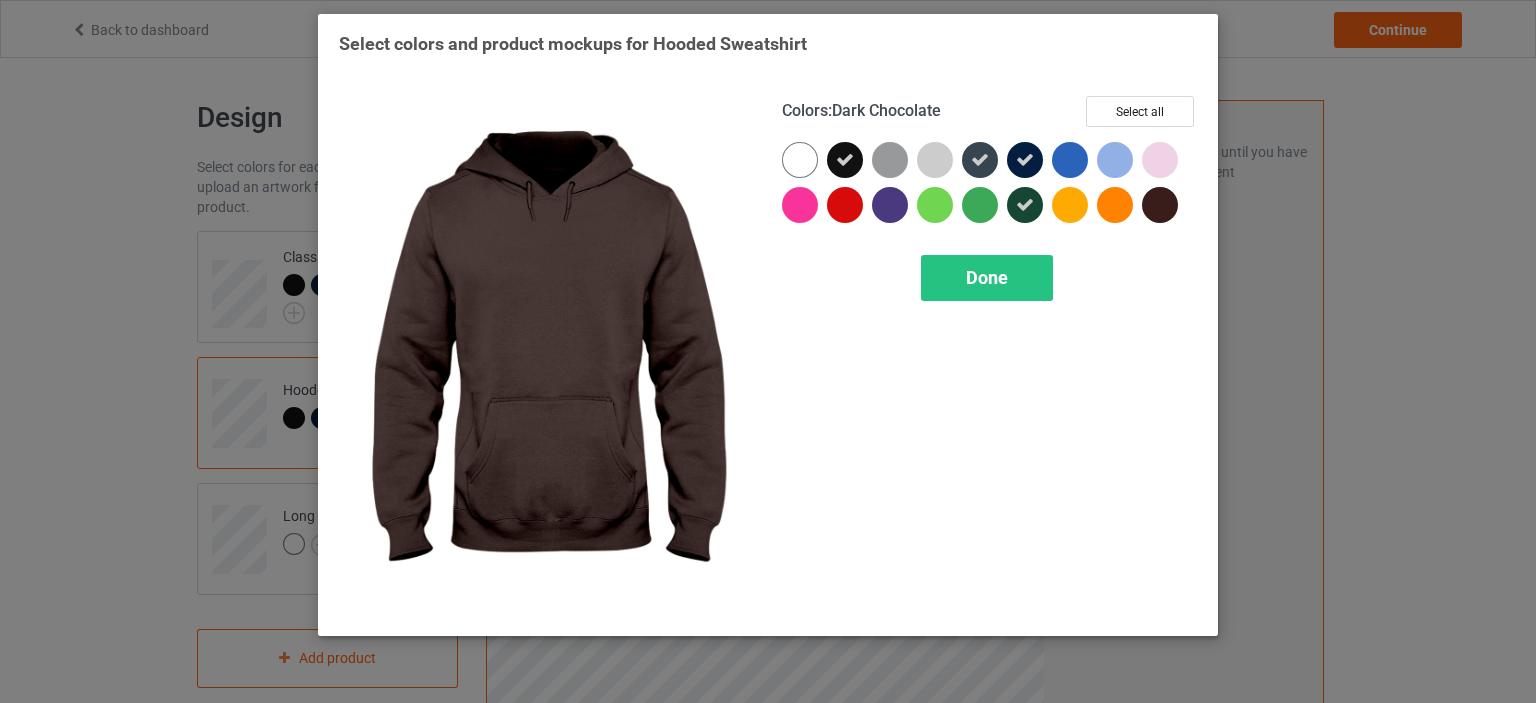 click at bounding box center [1160, 205] 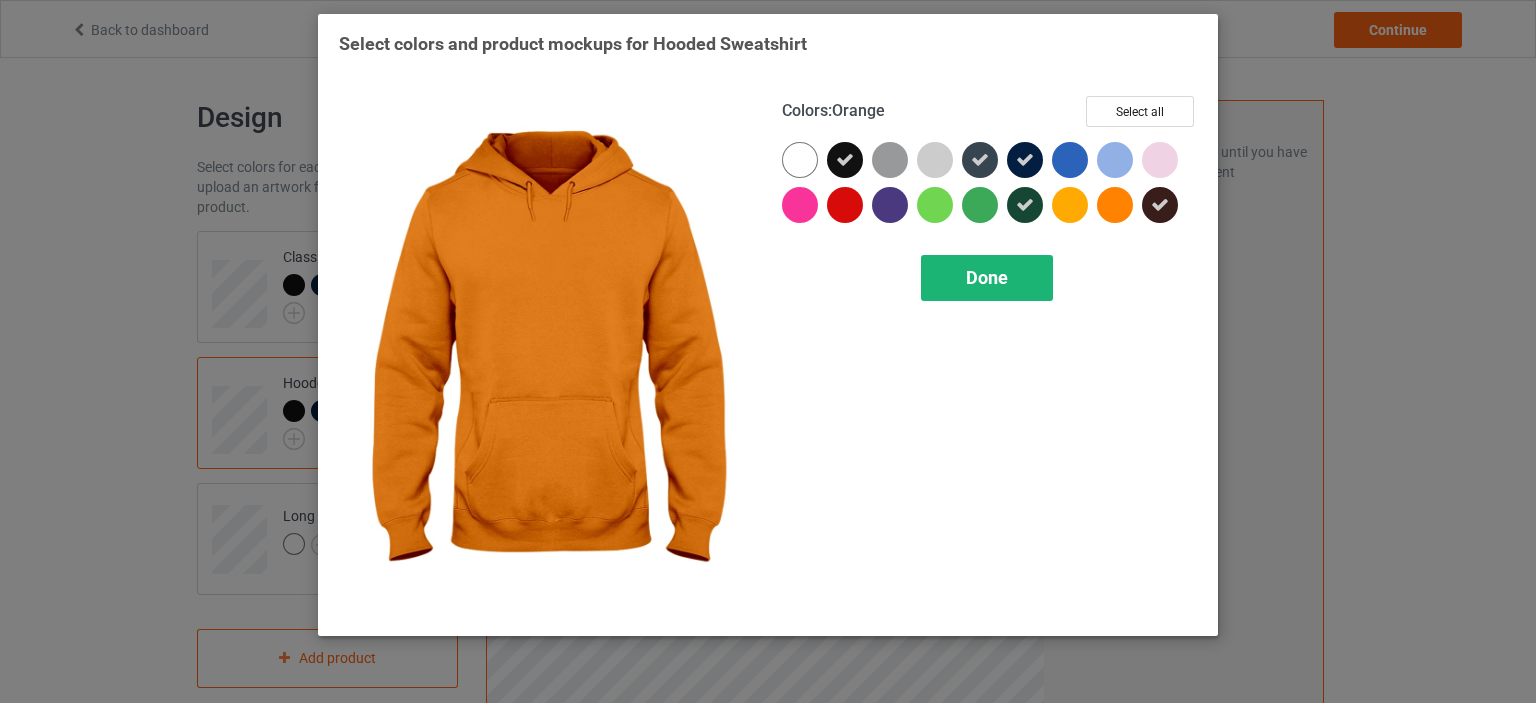 click on "Done" at bounding box center (987, 278) 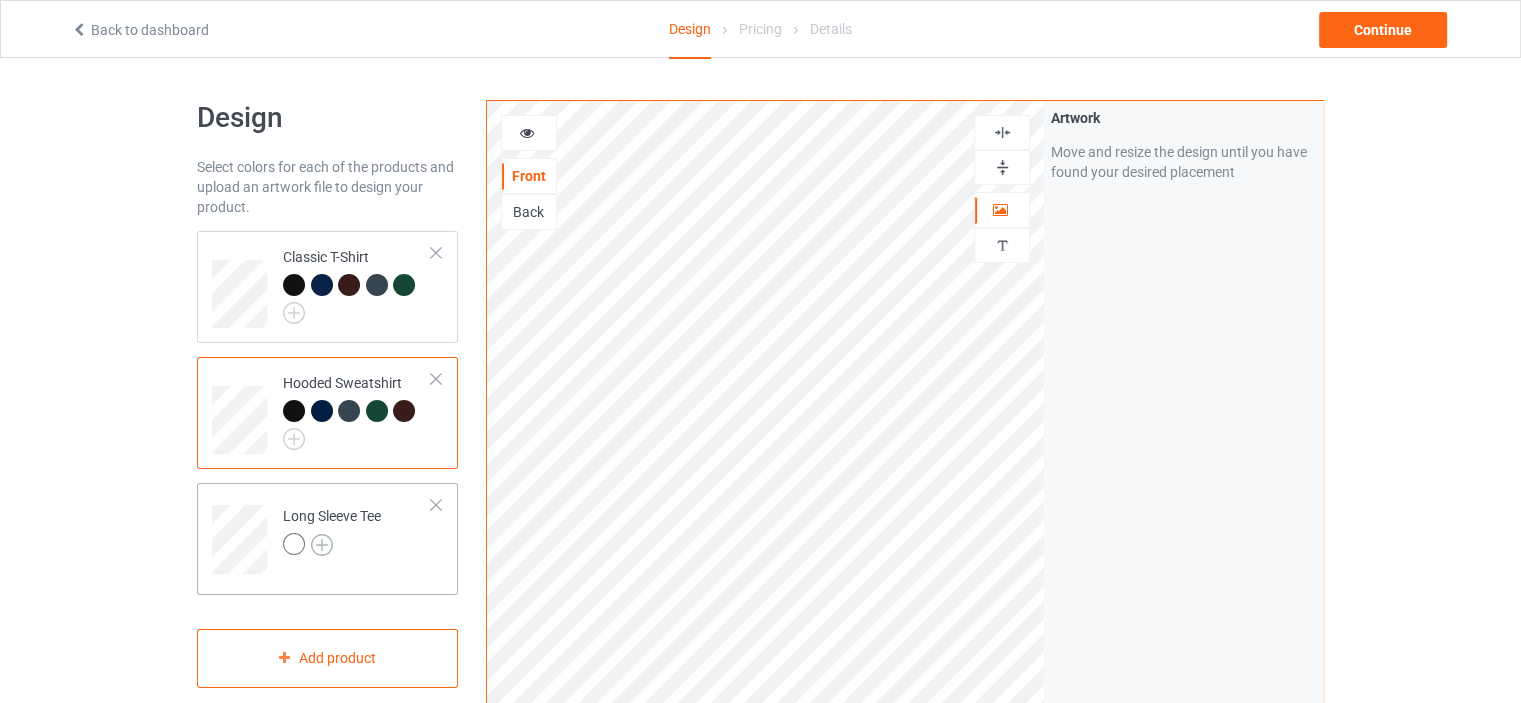 click at bounding box center [322, 545] 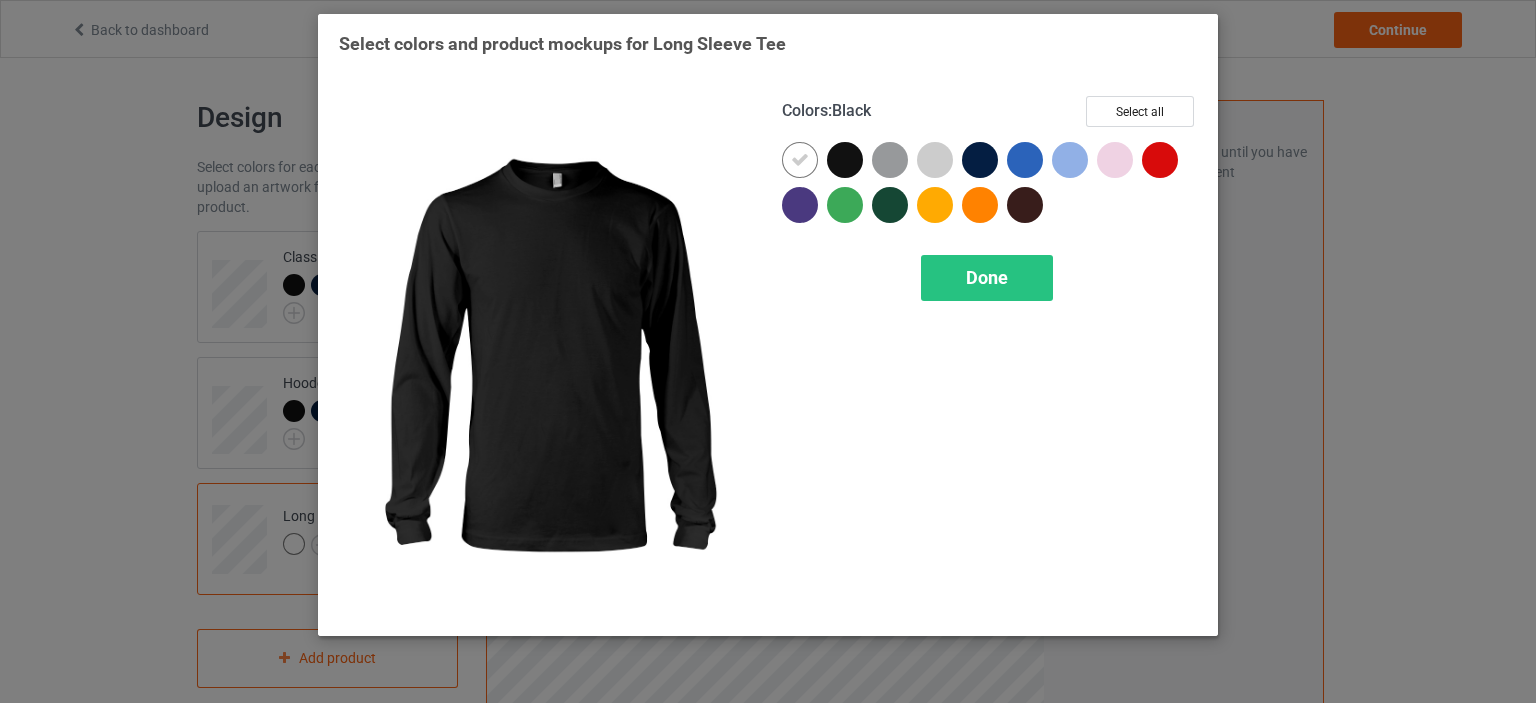 click at bounding box center (845, 160) 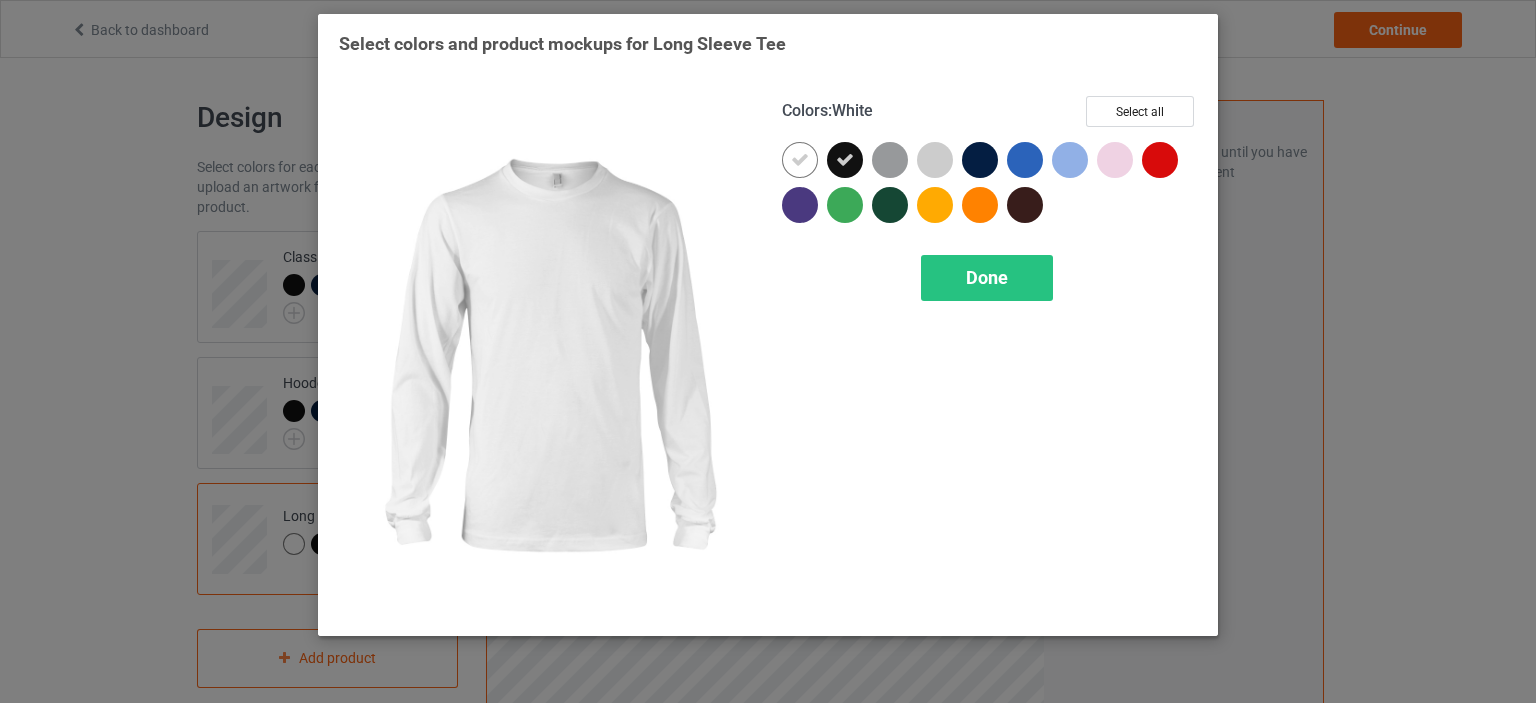 click at bounding box center (800, 160) 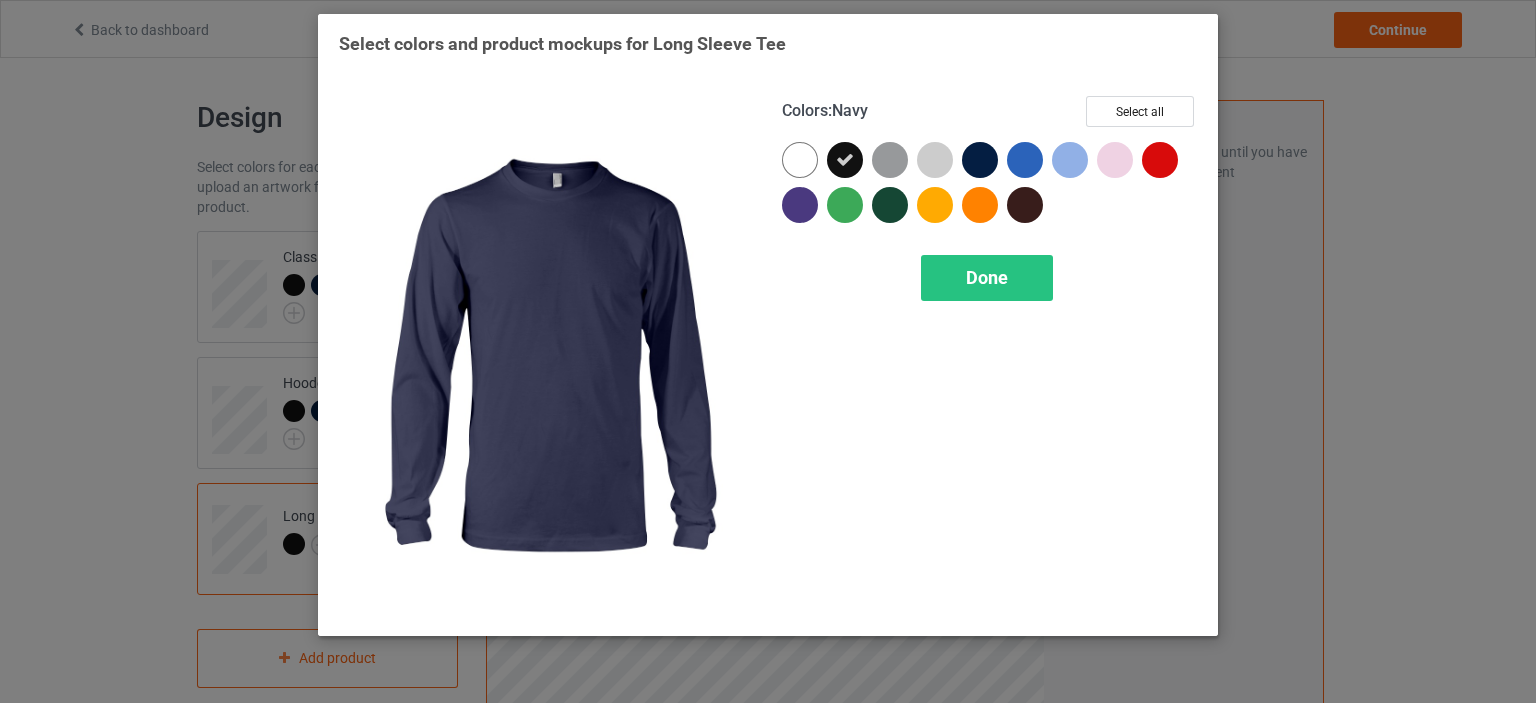 click at bounding box center (980, 160) 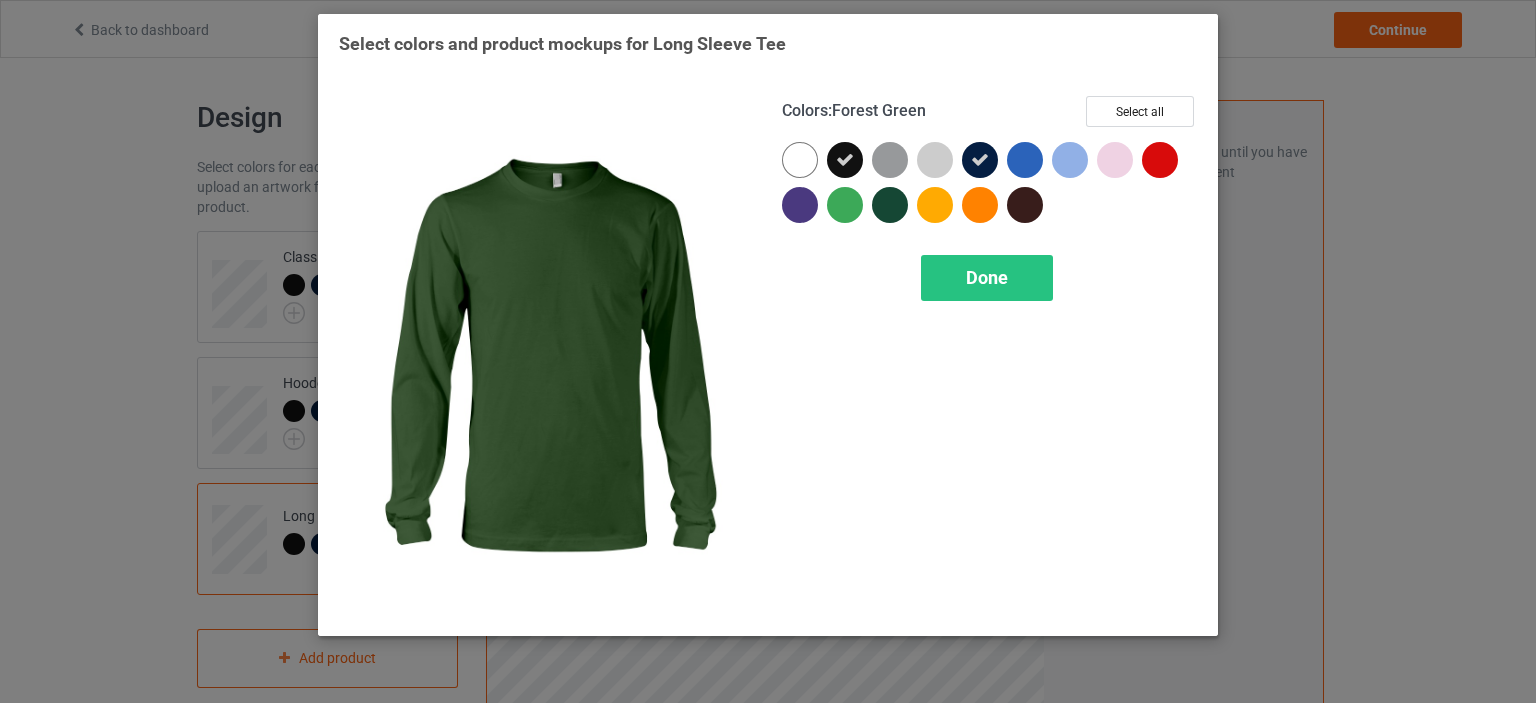 click at bounding box center [890, 205] 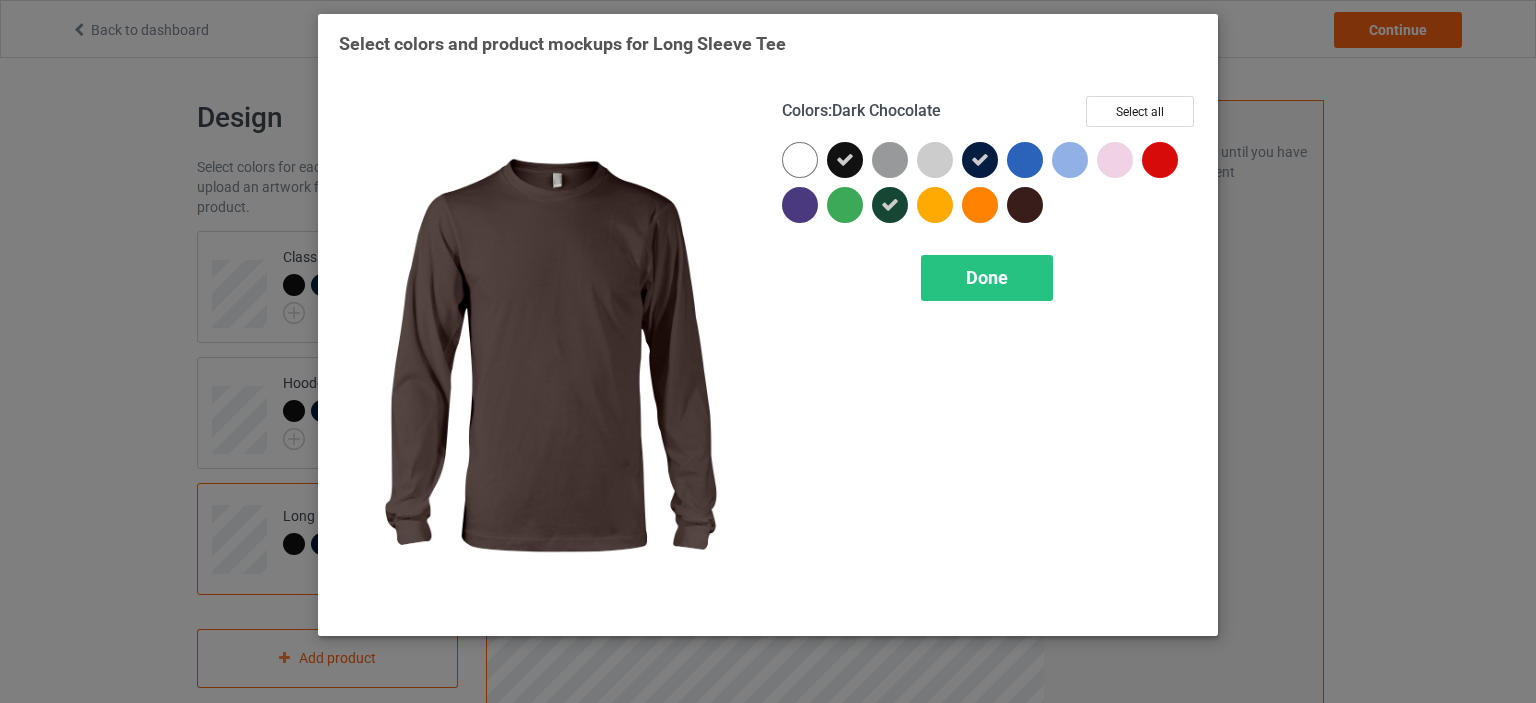 click at bounding box center [1025, 205] 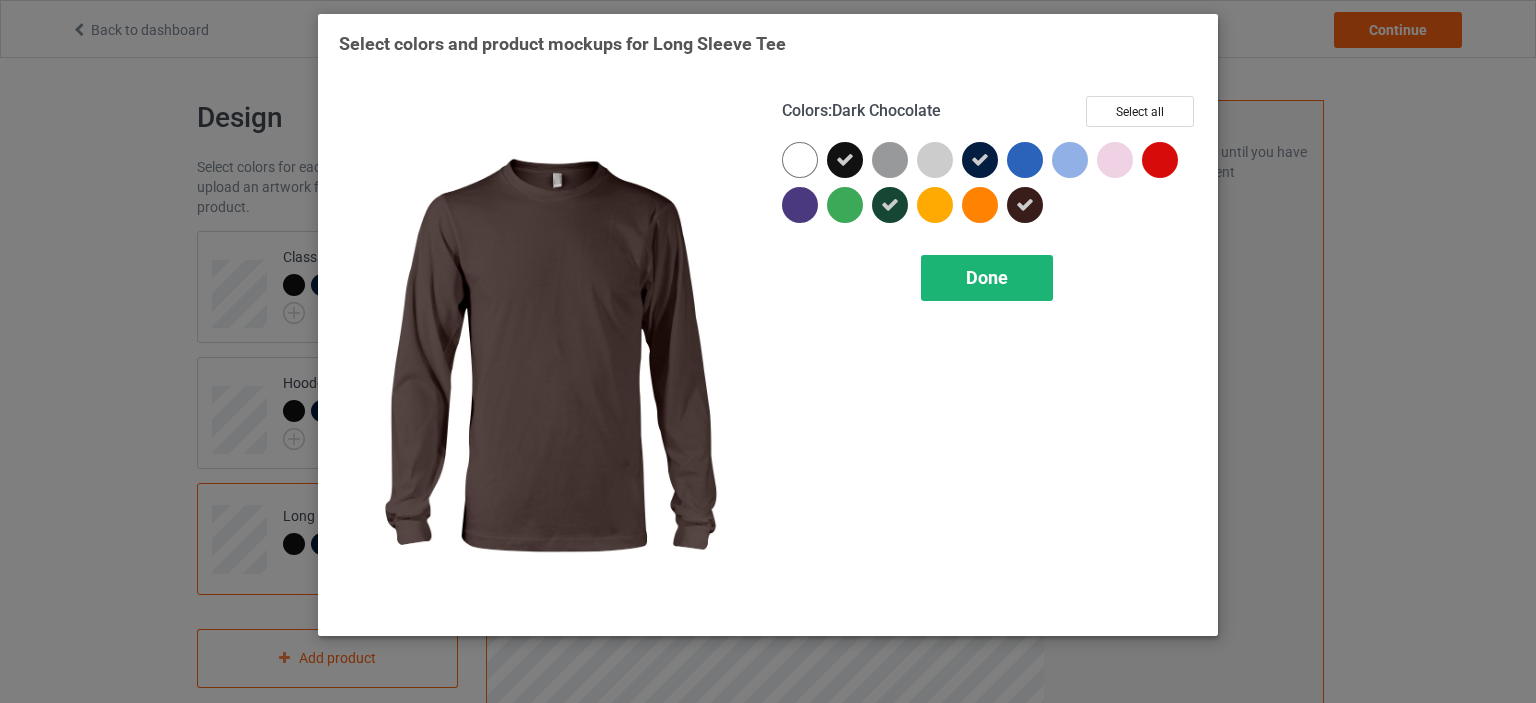 click on "Done" at bounding box center [987, 277] 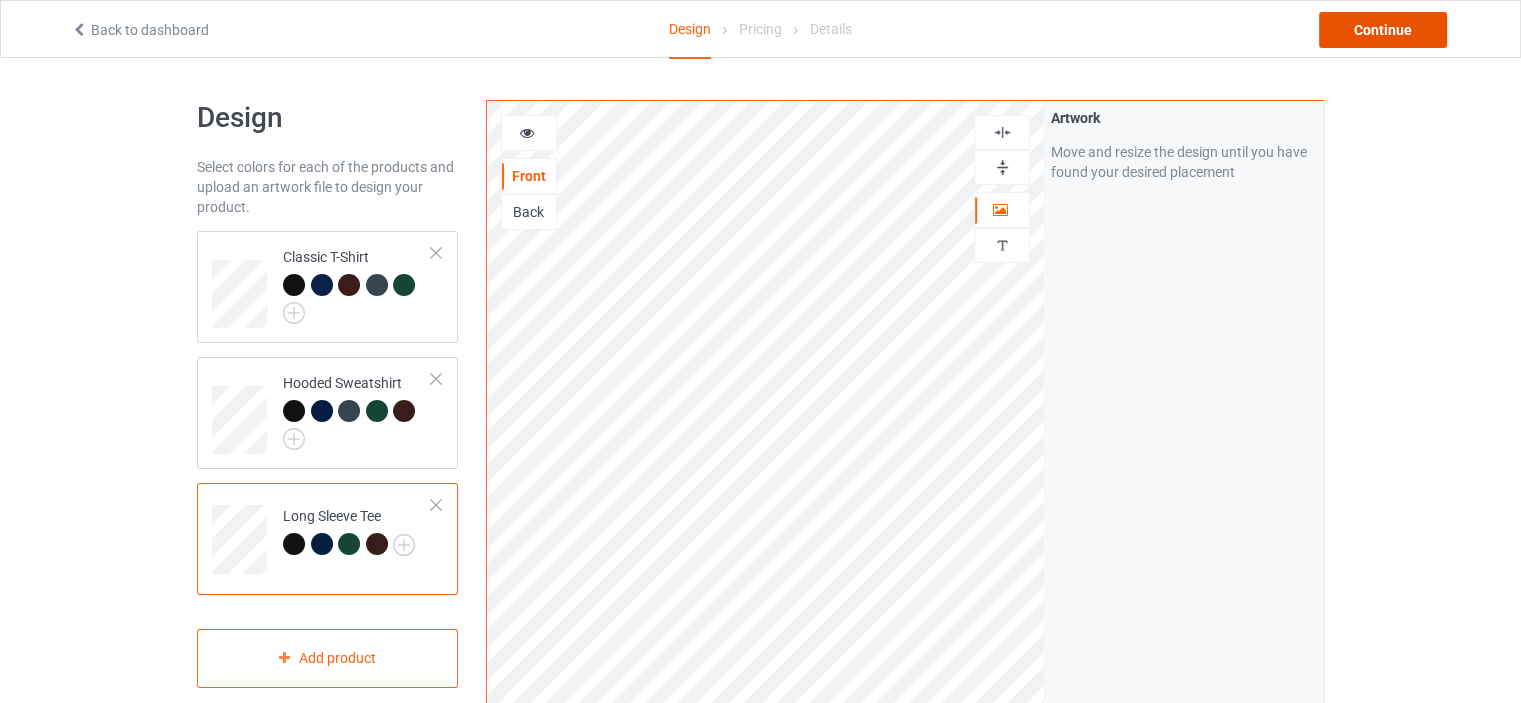 click on "Continue" at bounding box center [1383, 30] 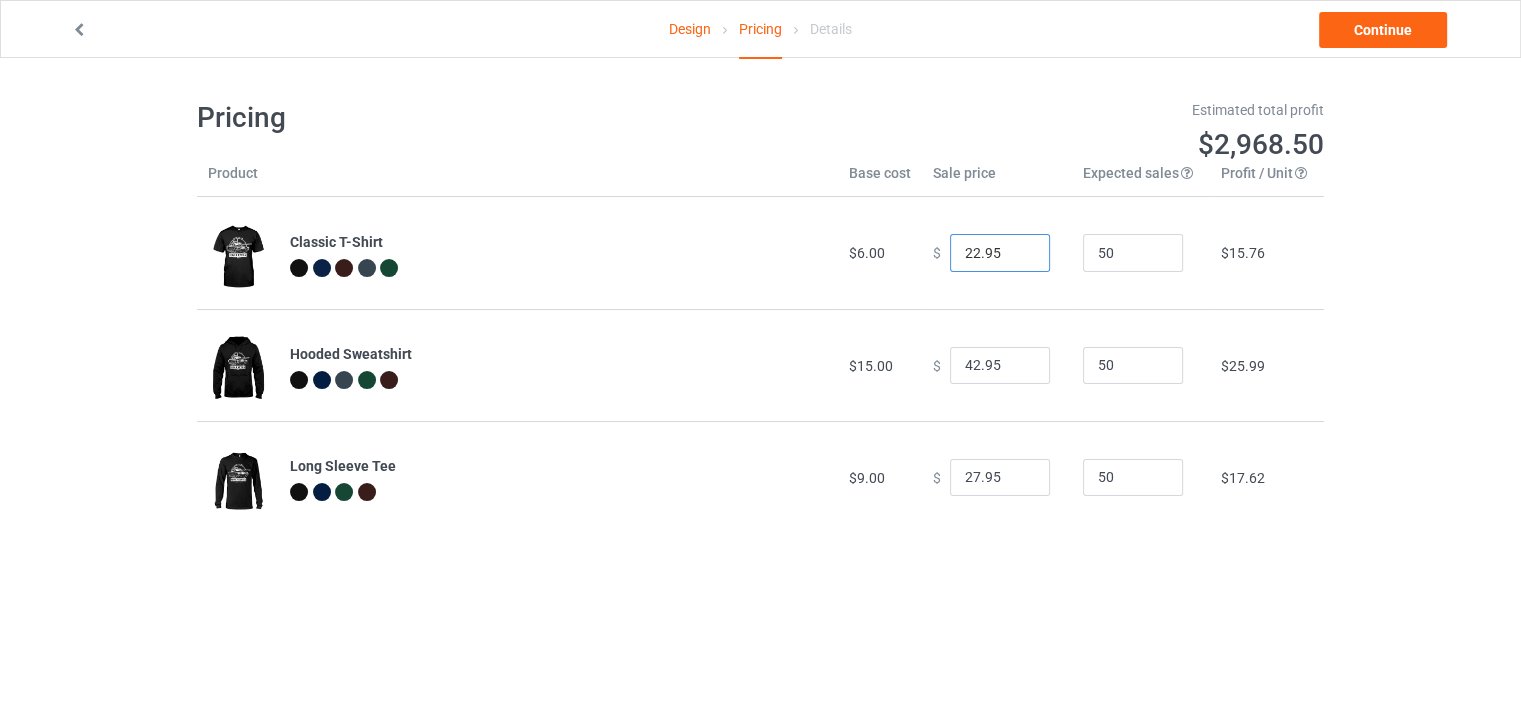 click on "22.95" at bounding box center (1000, 253) 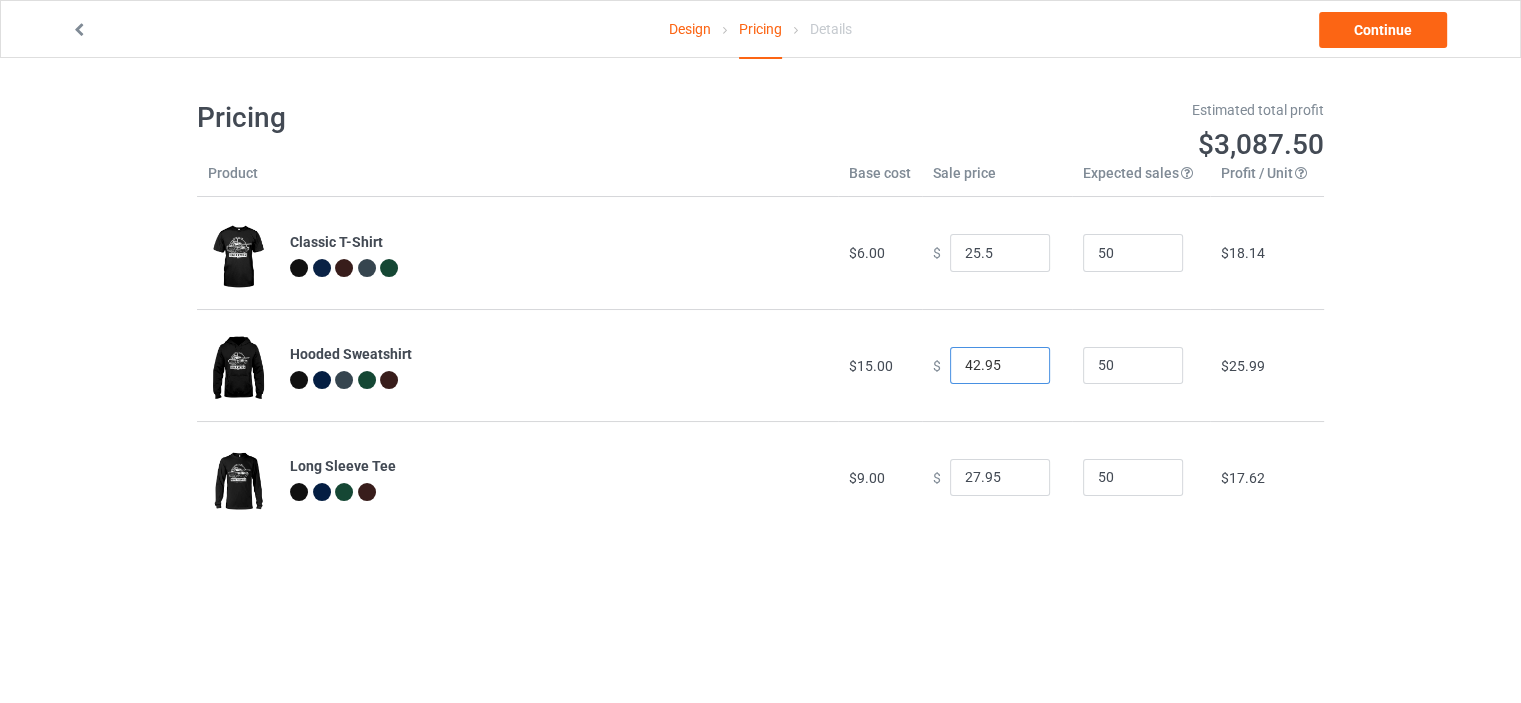 type on "25.50" 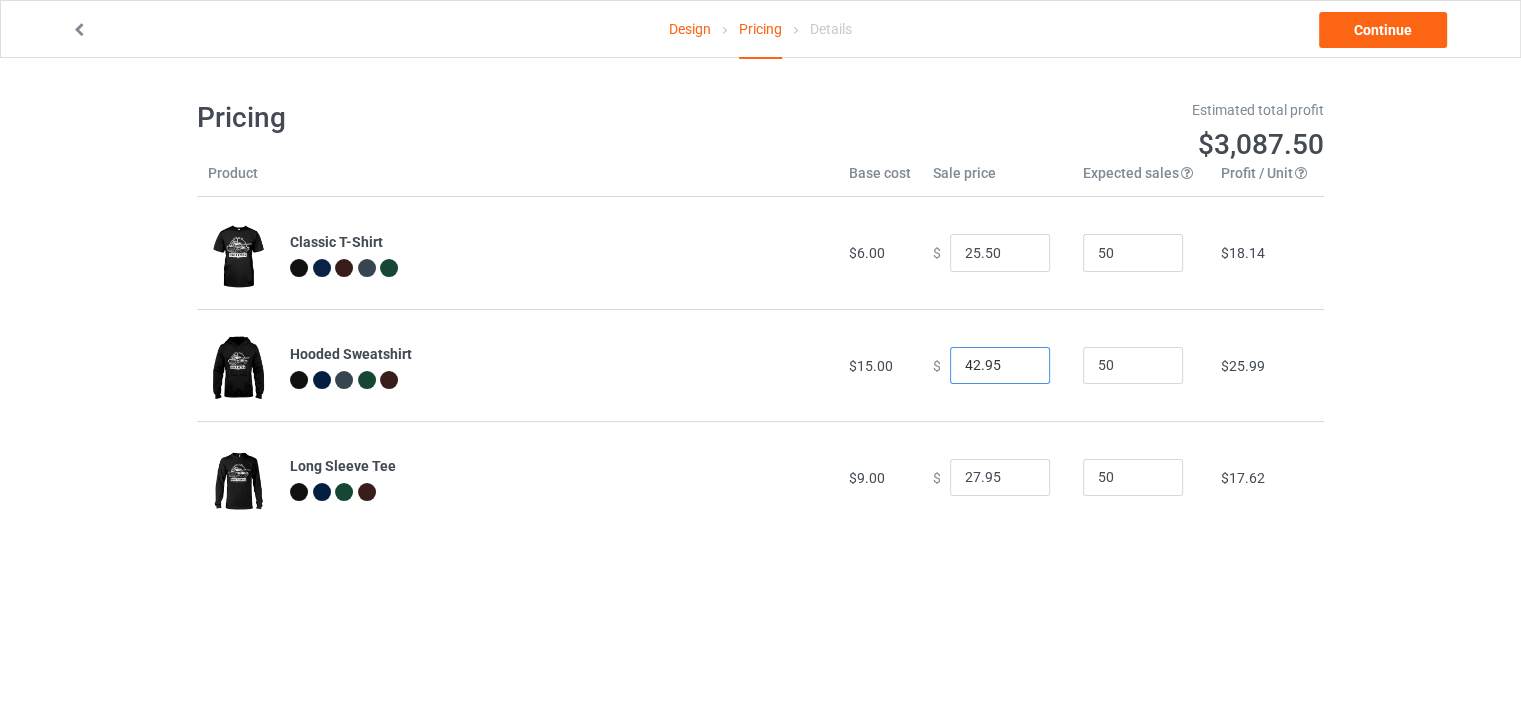 click on "42.95" at bounding box center (1000, 366) 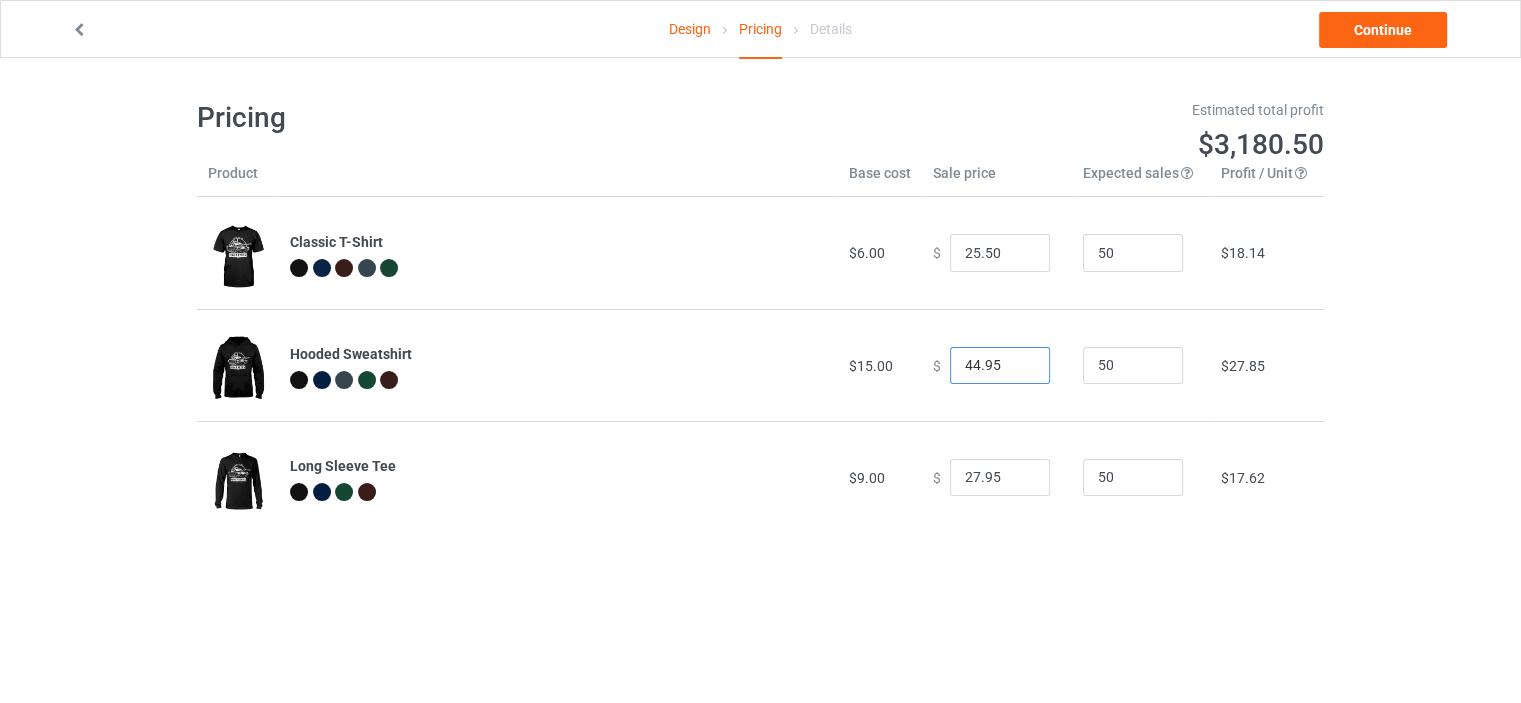 click on "44.95" at bounding box center (1000, 366) 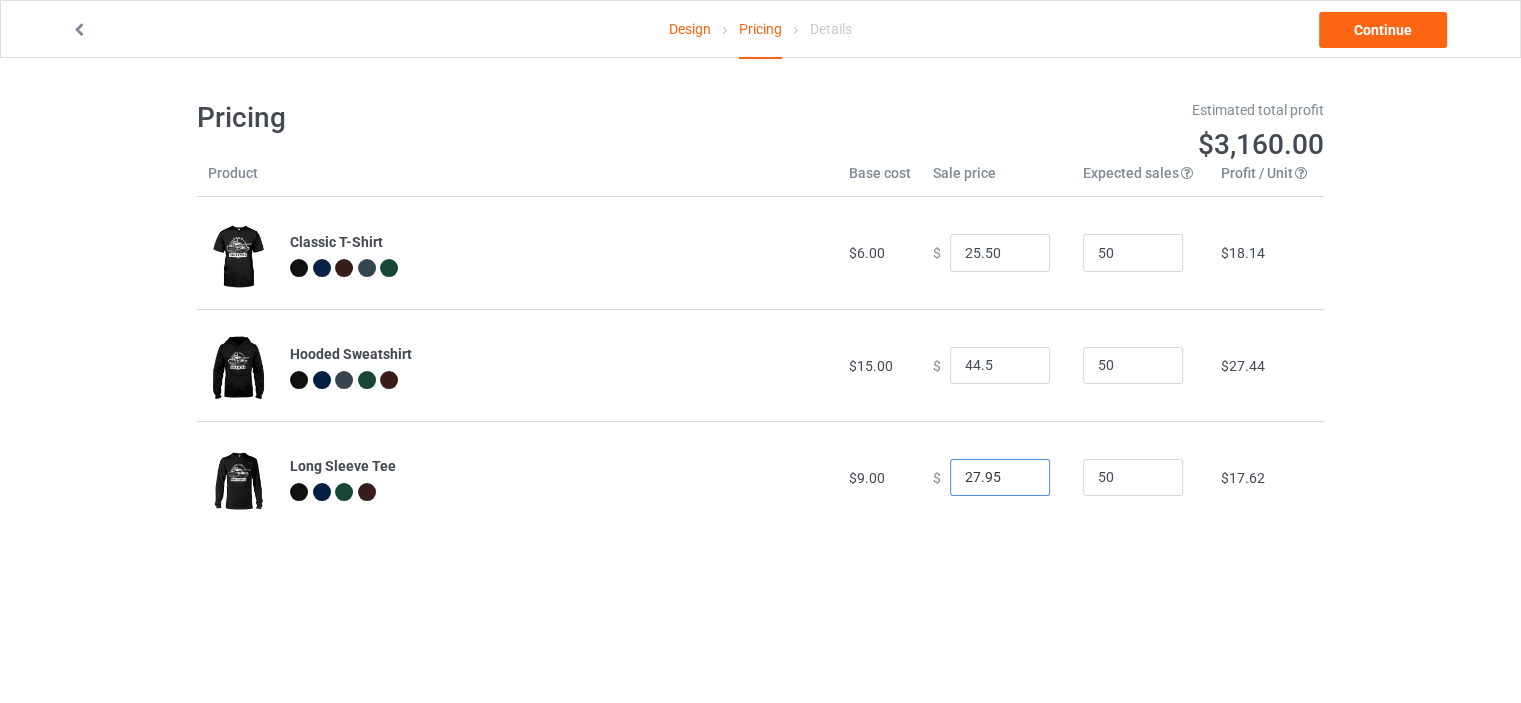 type on "44.50" 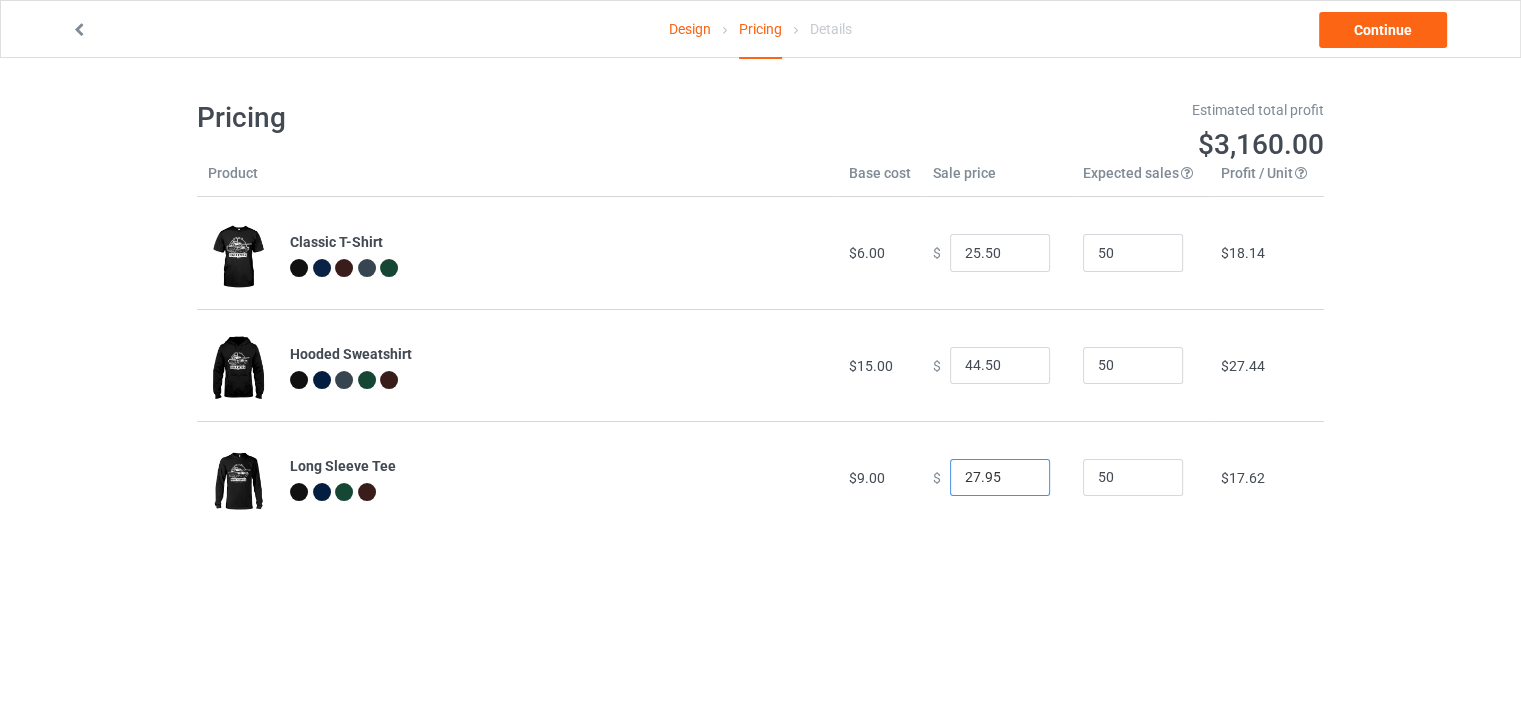 drag, startPoint x: 968, startPoint y: 470, endPoint x: 952, endPoint y: 473, distance: 16.27882 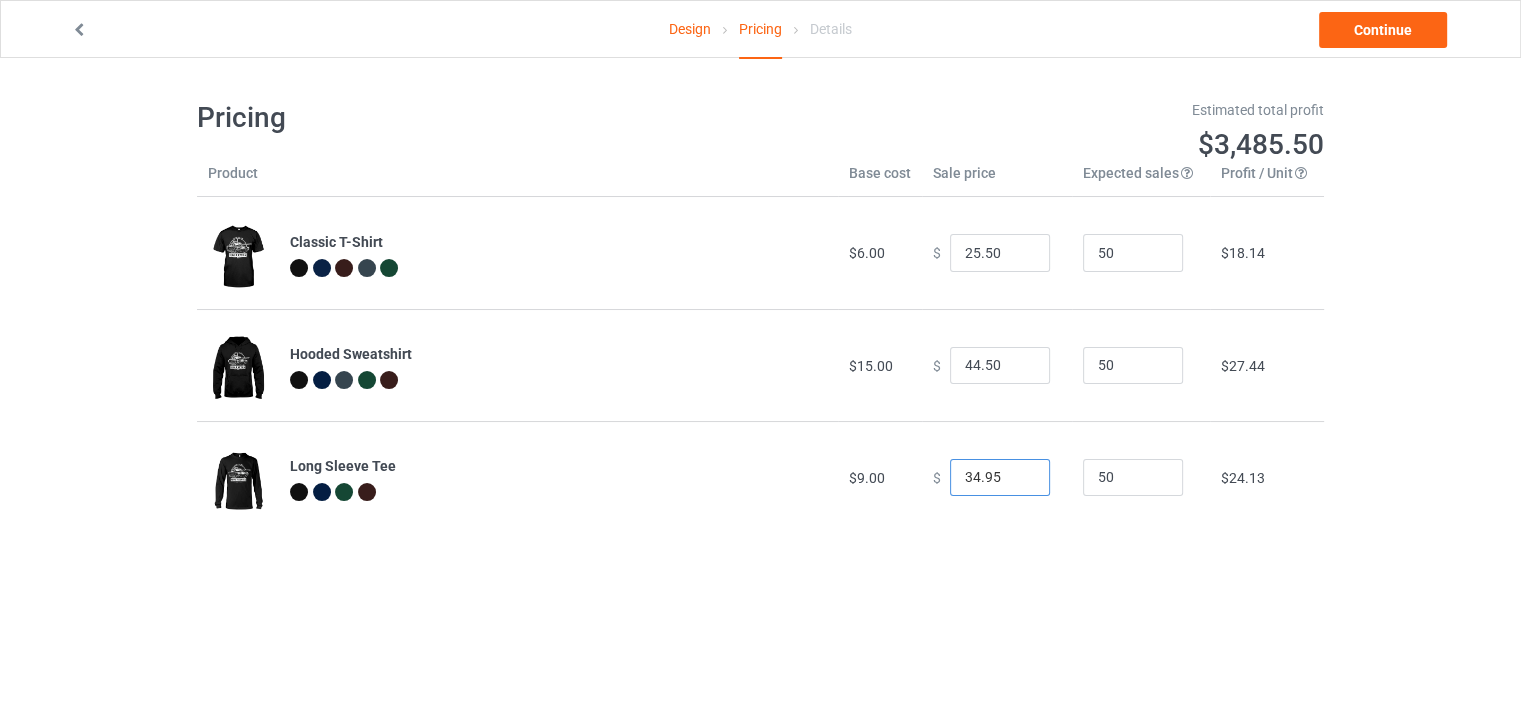 click on "34.95" at bounding box center [1000, 478] 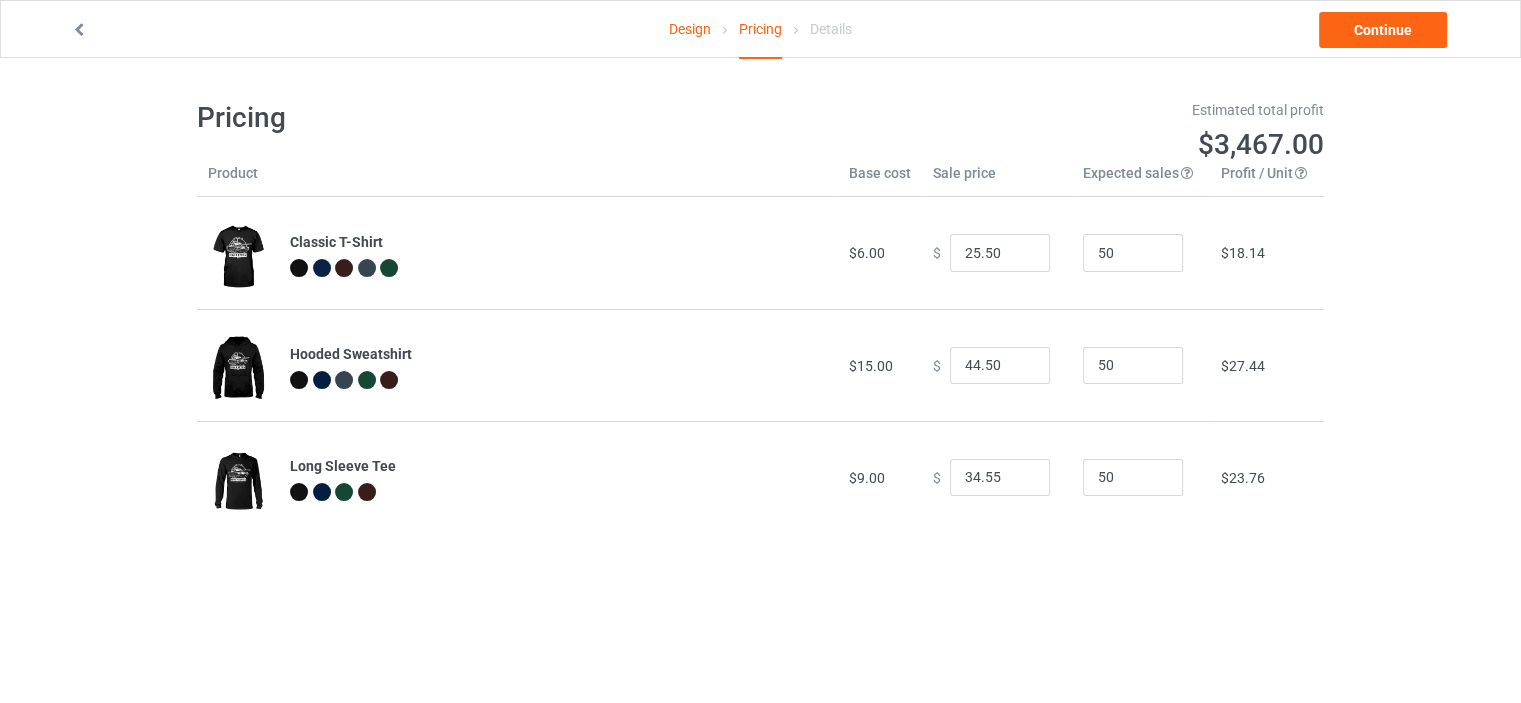 click on "Design Pricing Details Continue Pricing Estimated total profit $3,467.00 Product Base cost Sale price Expected sales   Your expected sales will change your profit estimate (on the right), but will not affect the actual amount of profit you earn. Profit / Unit   Your profit is your sale price minus your base cost and processing fee. Classic T-Shirt $6.00 $     25.50 50 $18.14 Hooded Sweatshirt $15.00 $     44.50 50 $27.44 Long Sleeve Tee $9.00 $     34.55 50 $23.76" at bounding box center [760, 316] 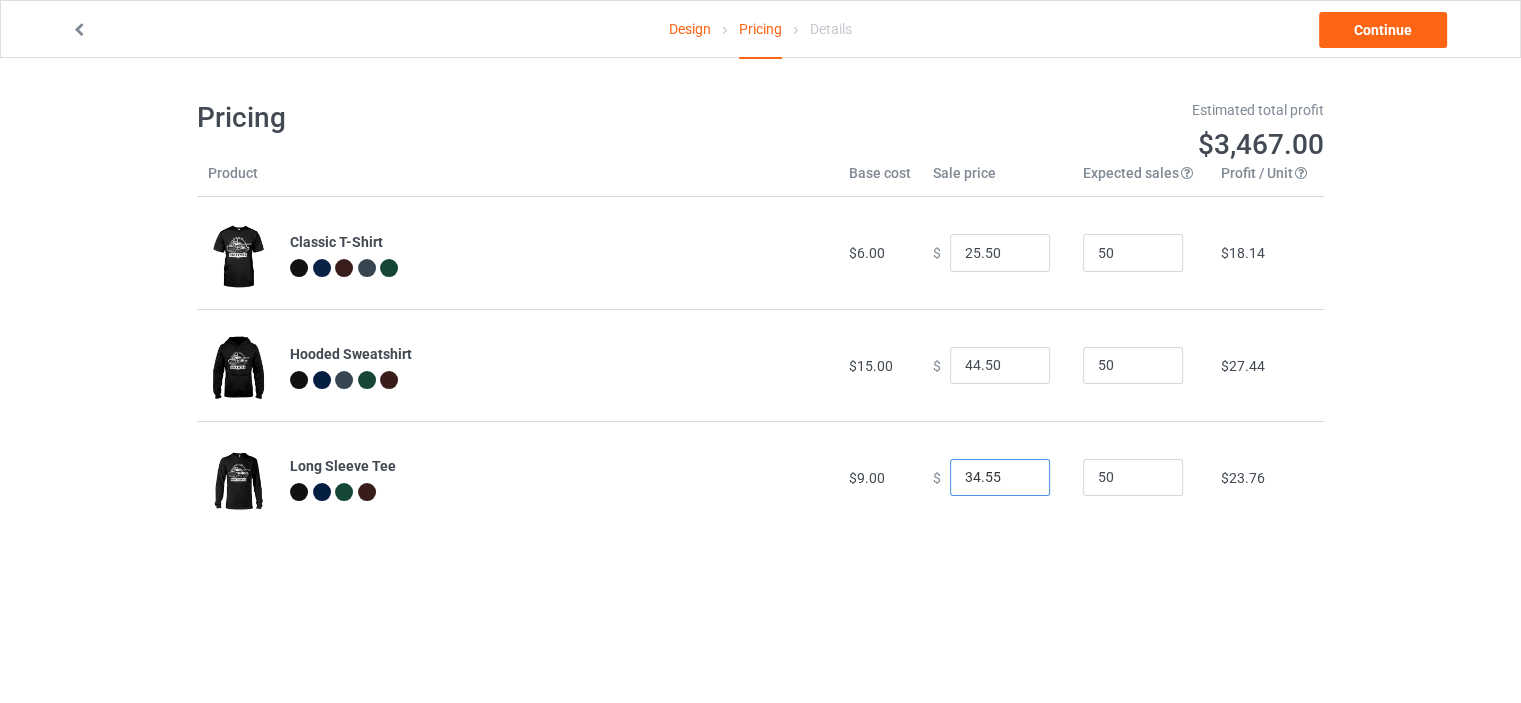 click on "34.55" at bounding box center [1000, 478] 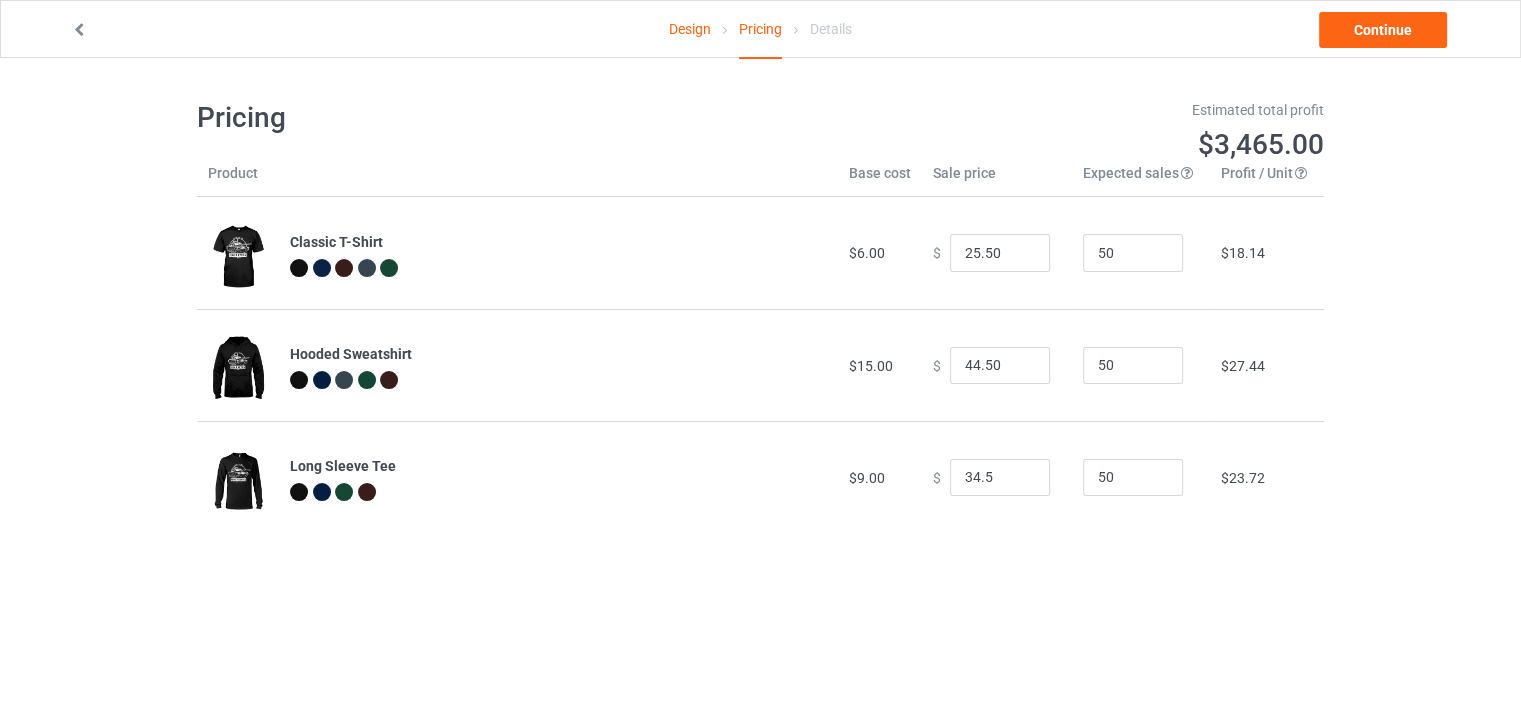 type on "34.50" 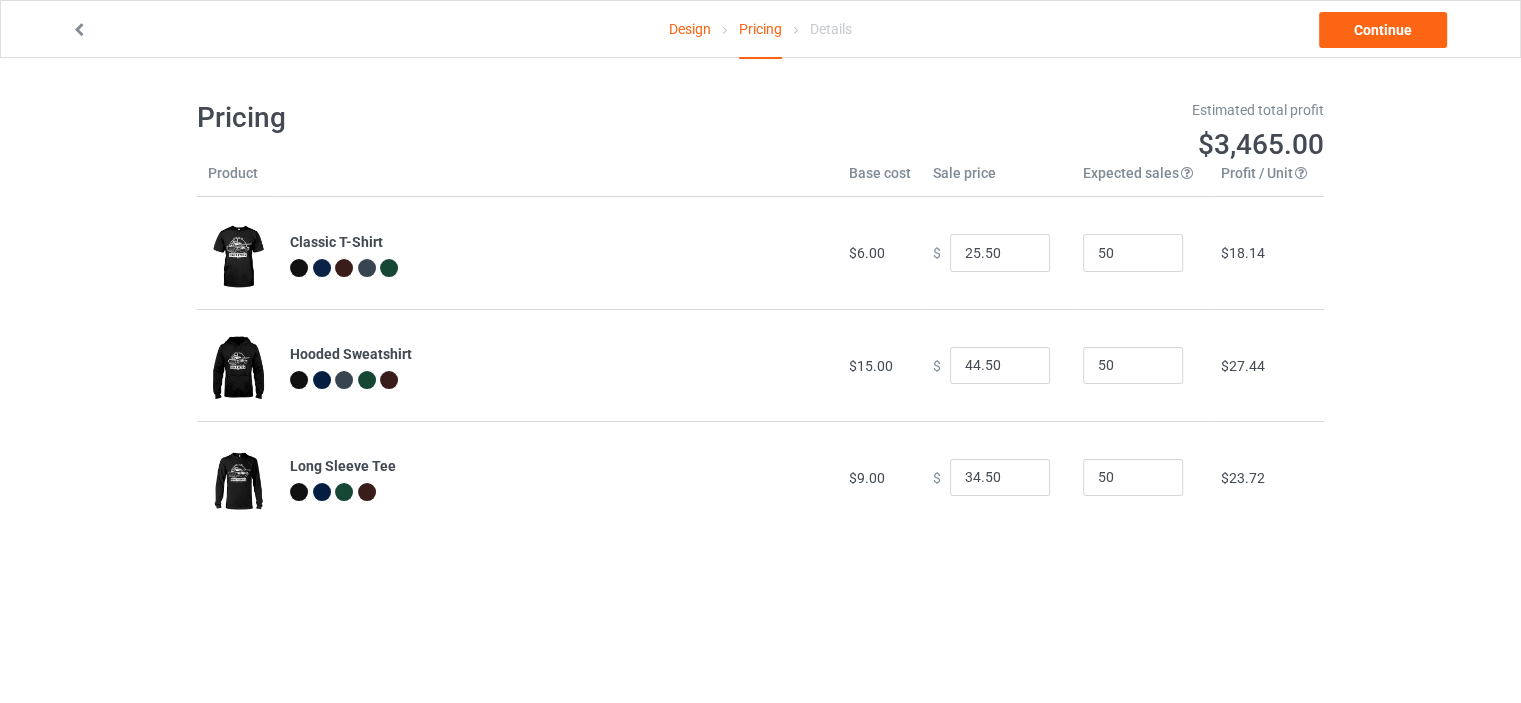 click on "Design Pricing Details Continue Pricing Estimated total profit $3,465.00 Product Base cost Sale price Expected sales   Your expected sales will change your profit estimate (on the right), but will not affect the actual amount of profit you earn. Profit / Unit   Your profit is your sale price minus your base cost and processing fee. Classic T-Shirt $6.00 $     25.50 50 $18.14 Hooded Sweatshirt $15.00 $     44.50 50 $27.44 Long Sleeve Tee $9.00 $     34.50 50 $23.72" at bounding box center [760, 316] 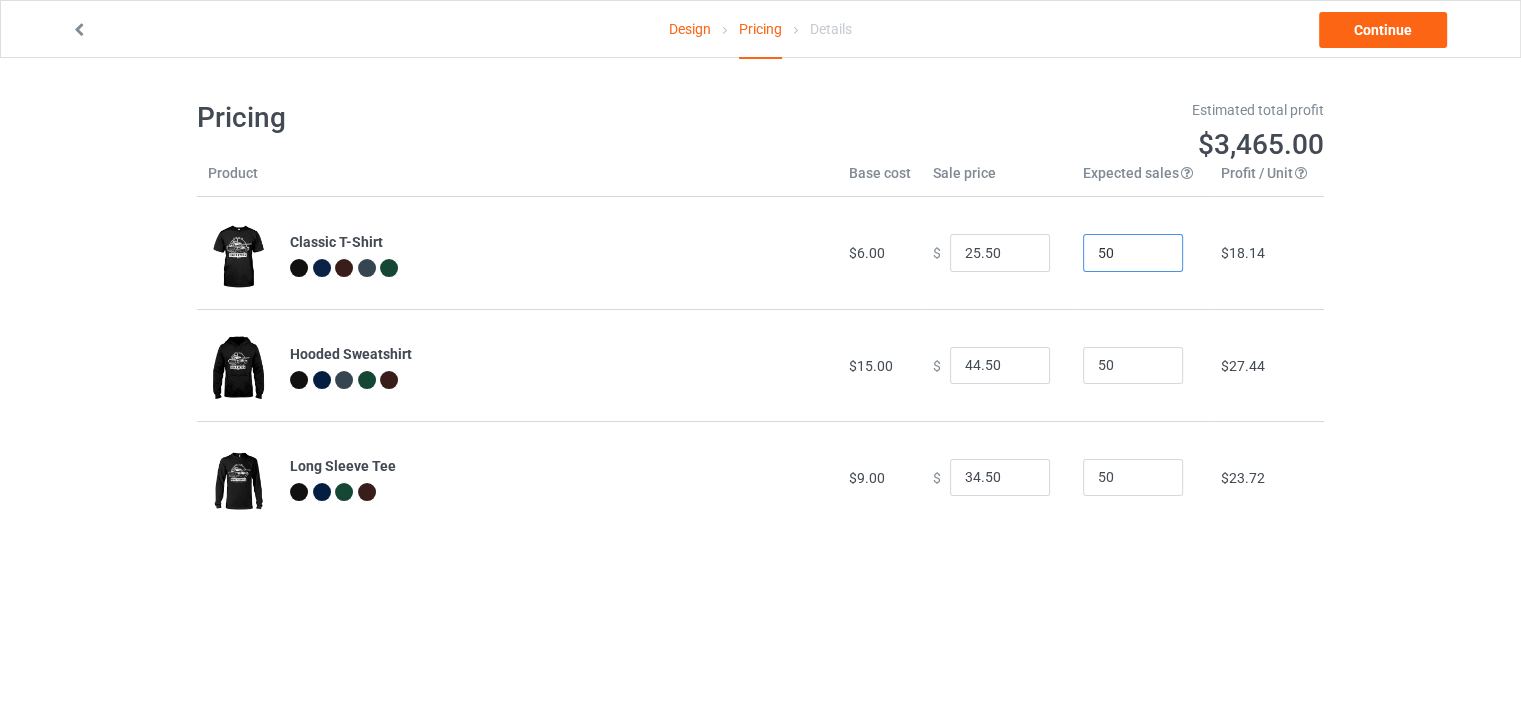 drag, startPoint x: 1106, startPoint y: 256, endPoint x: 1070, endPoint y: 258, distance: 36.05551 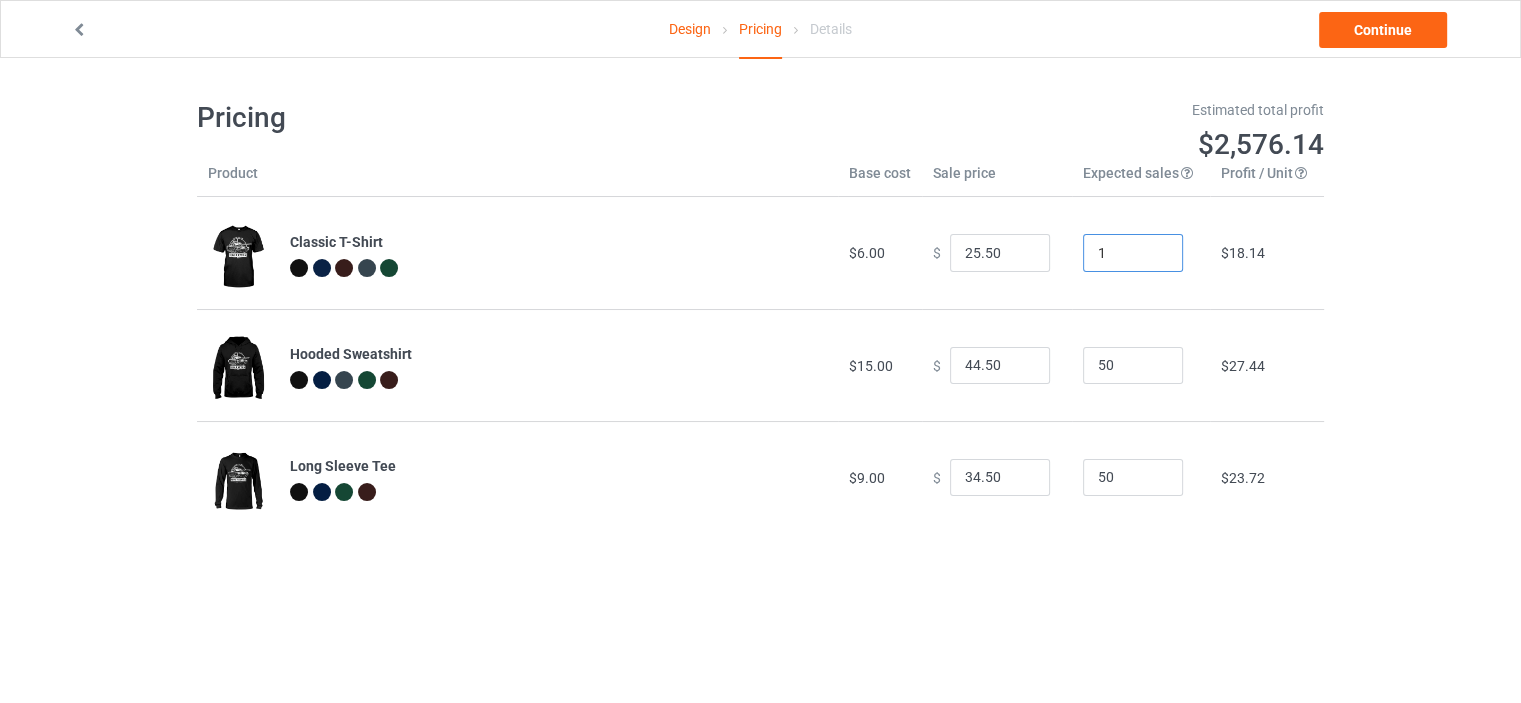 type on "1" 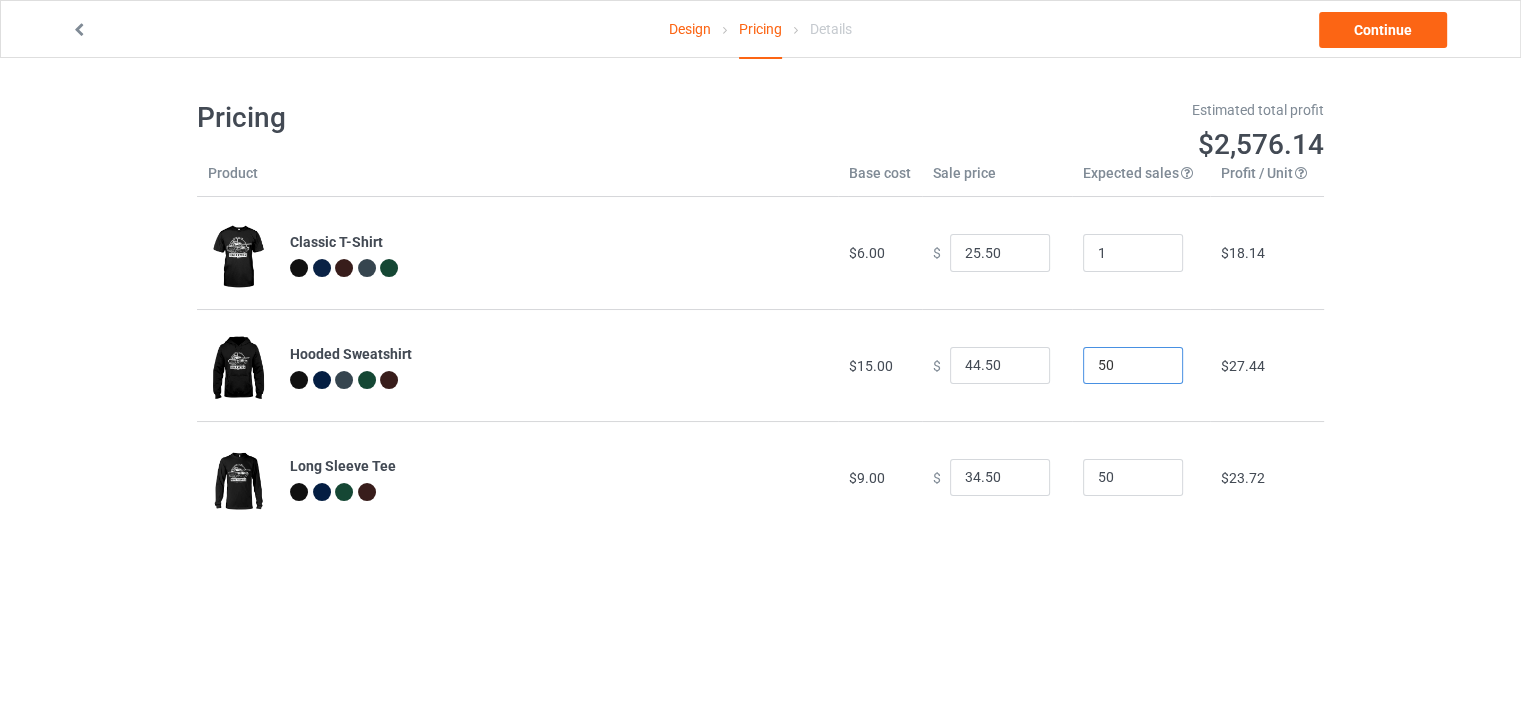 drag, startPoint x: 1106, startPoint y: 362, endPoint x: 1064, endPoint y: 369, distance: 42.579338 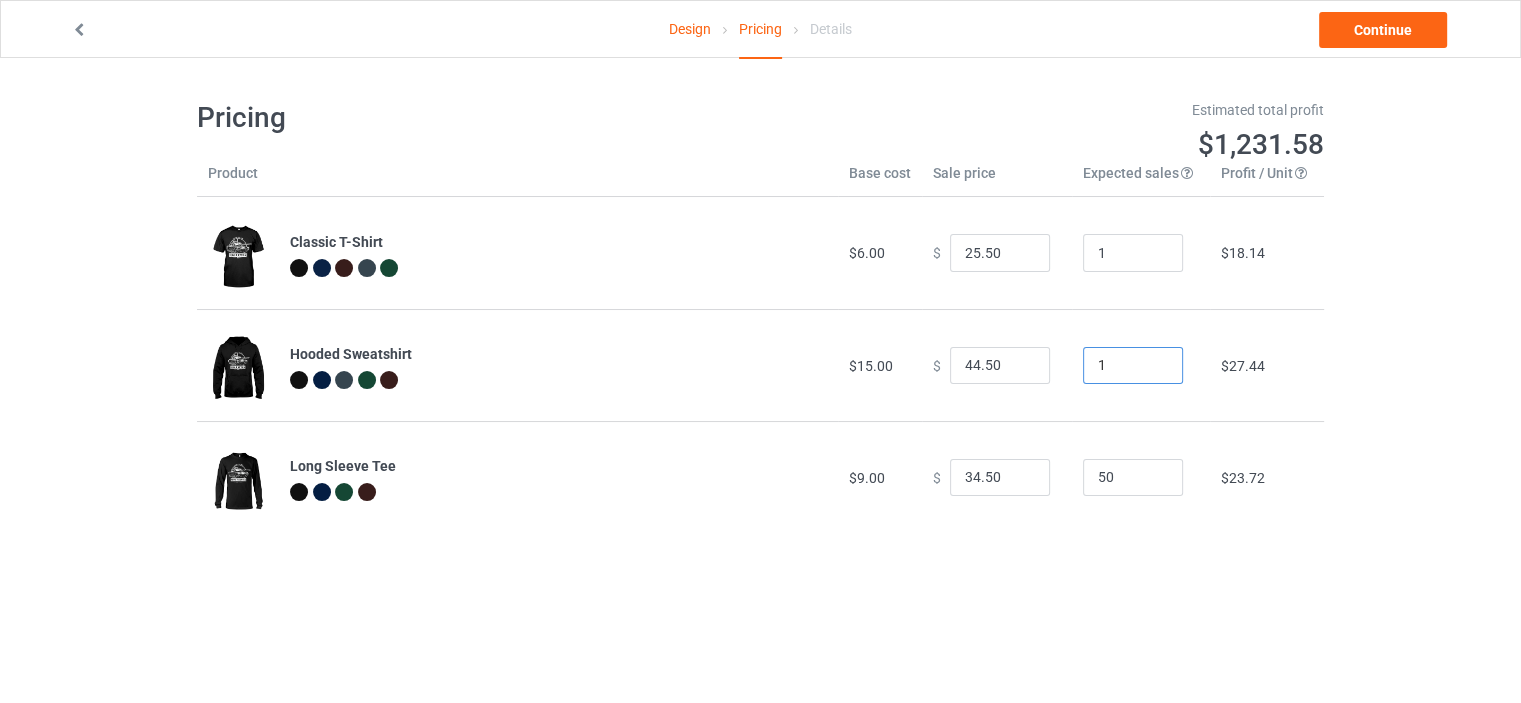 type on "1" 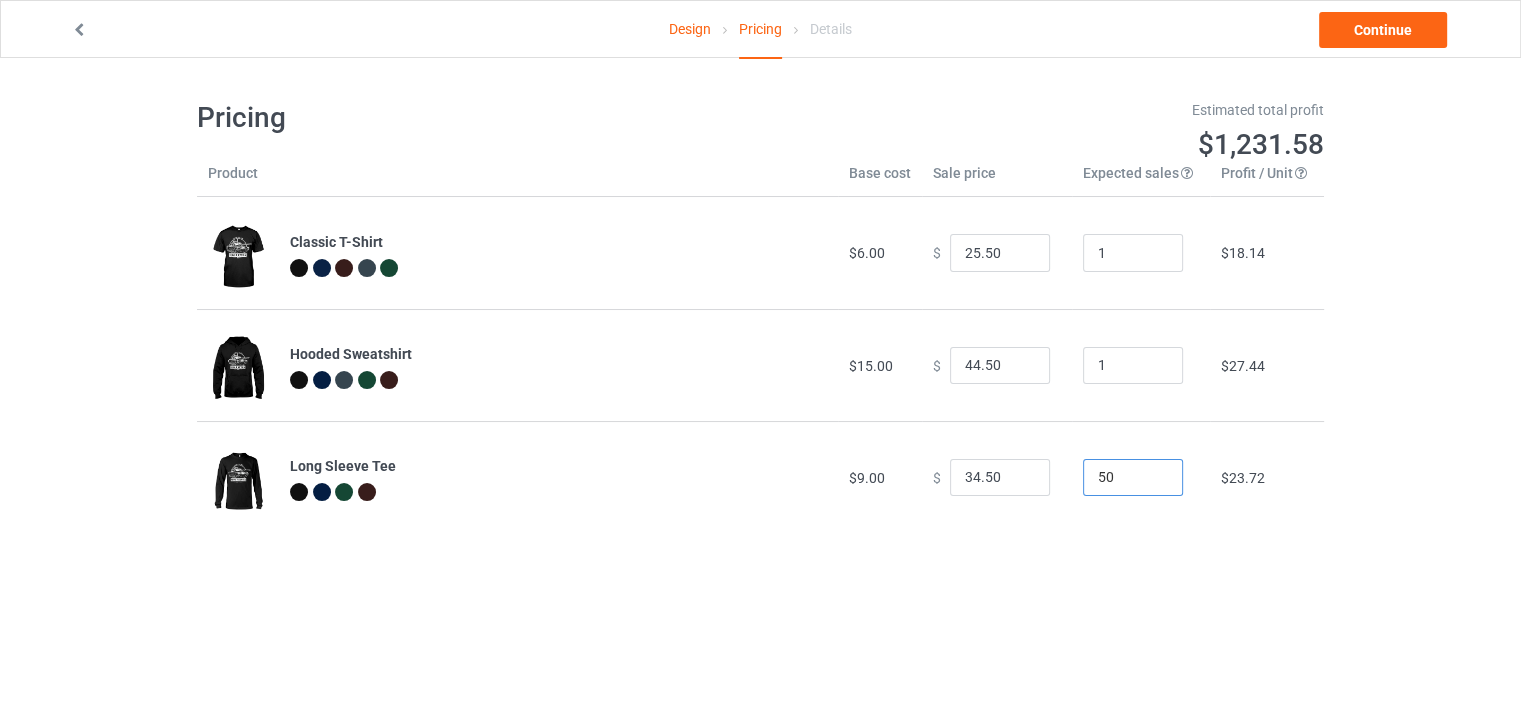 drag, startPoint x: 1111, startPoint y: 471, endPoint x: 1070, endPoint y: 480, distance: 41.976185 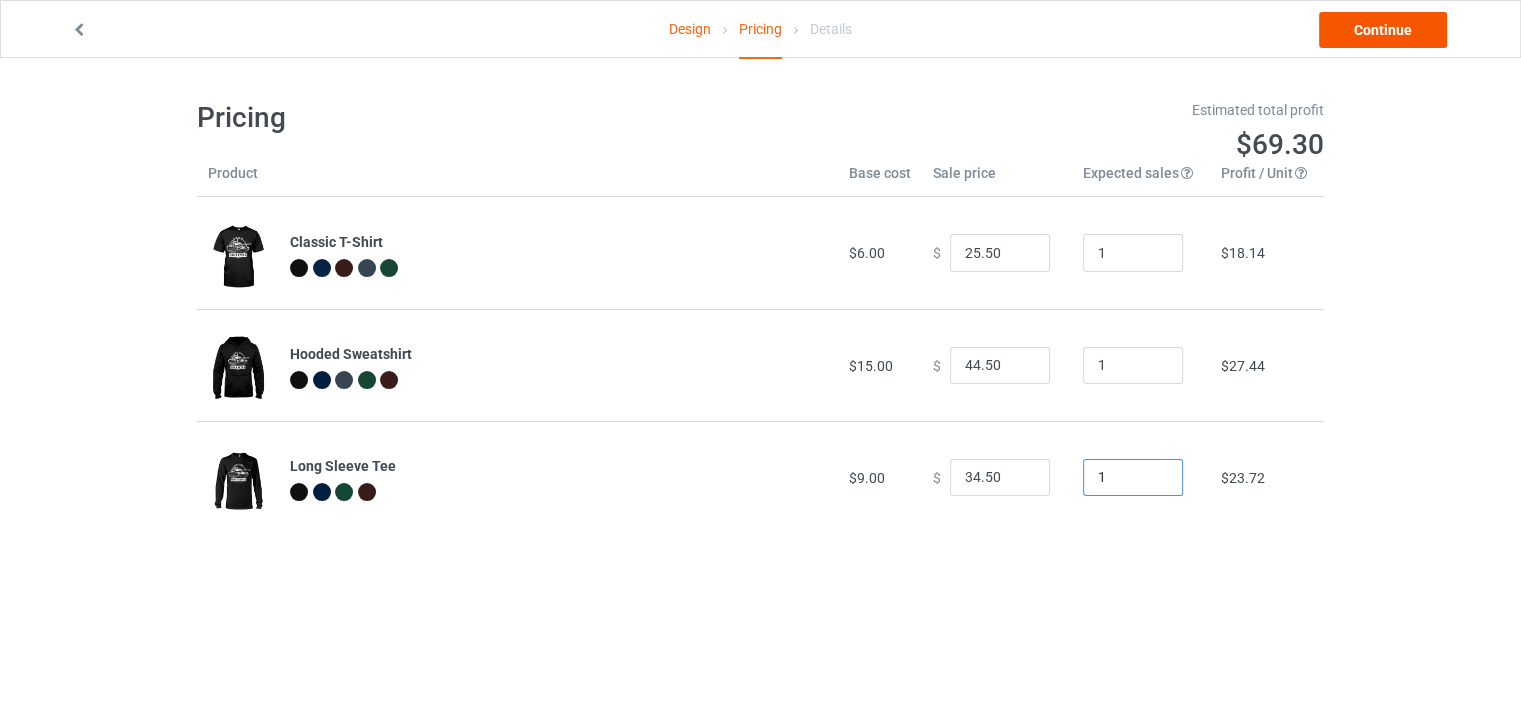 type on "1" 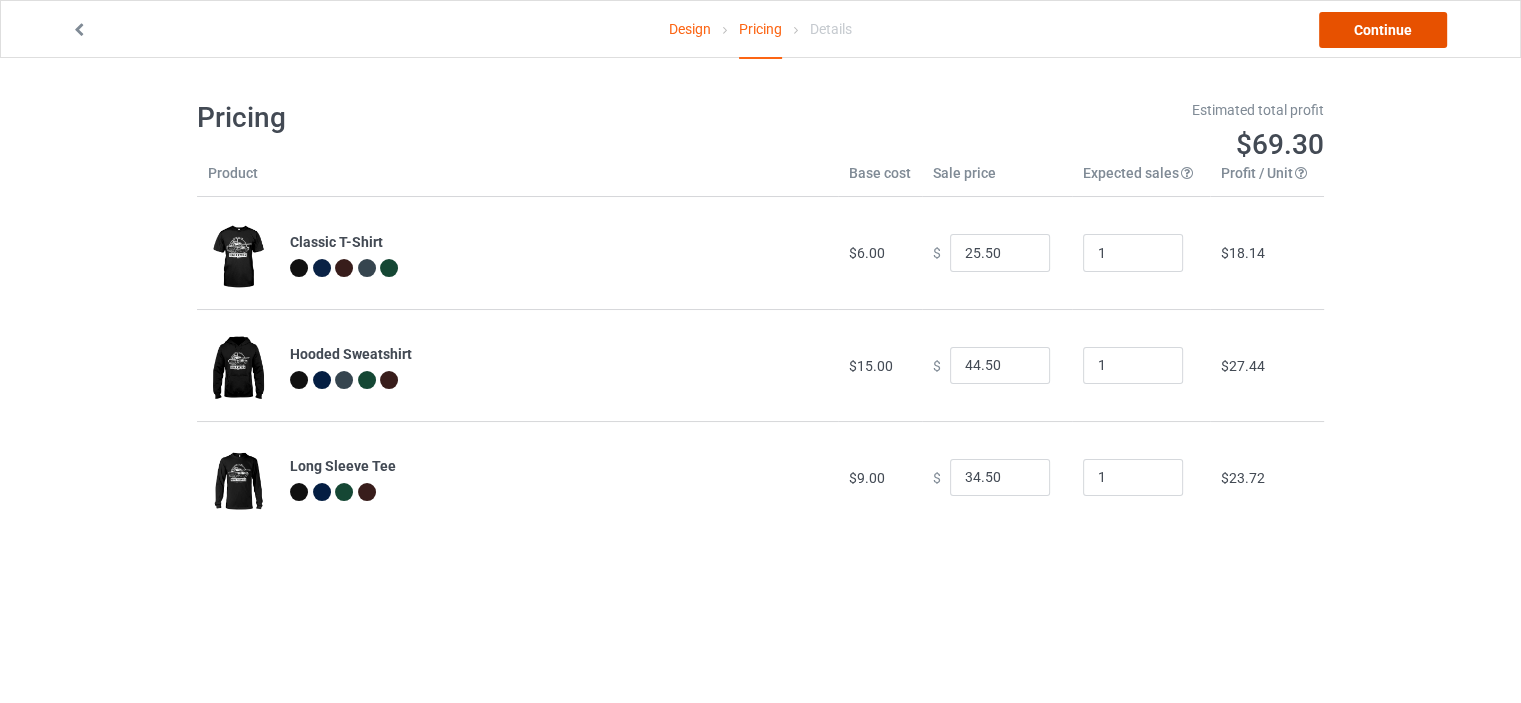click on "Continue" at bounding box center [1383, 30] 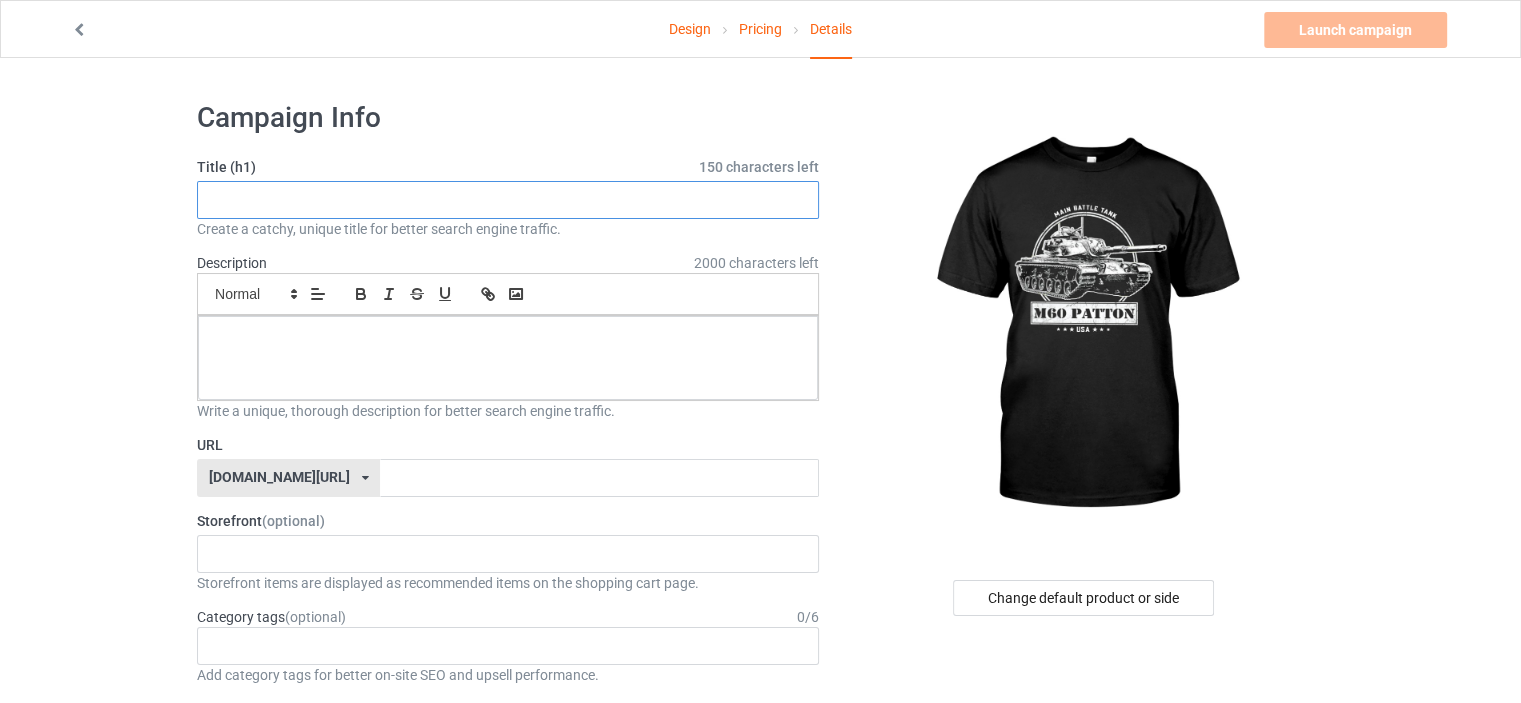 click at bounding box center (508, 200) 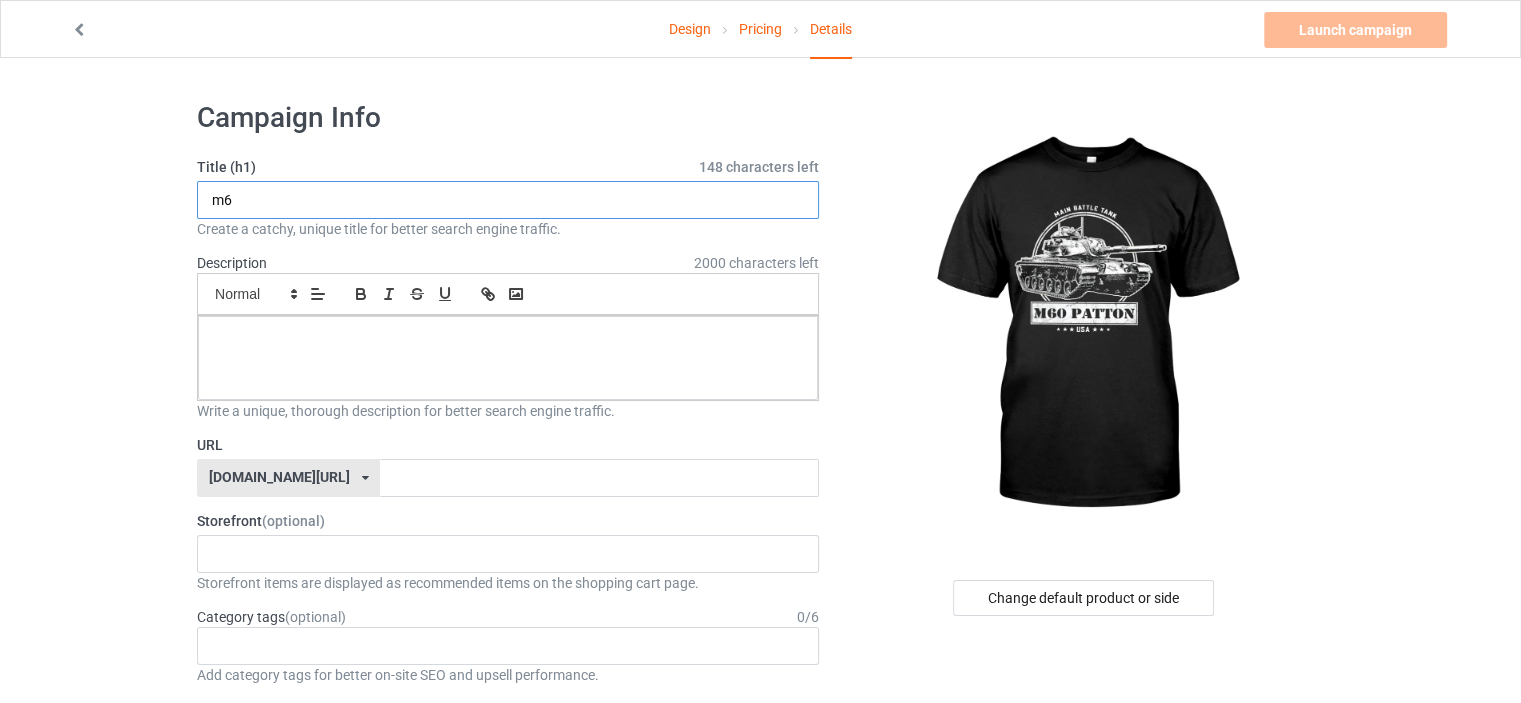 type on "m" 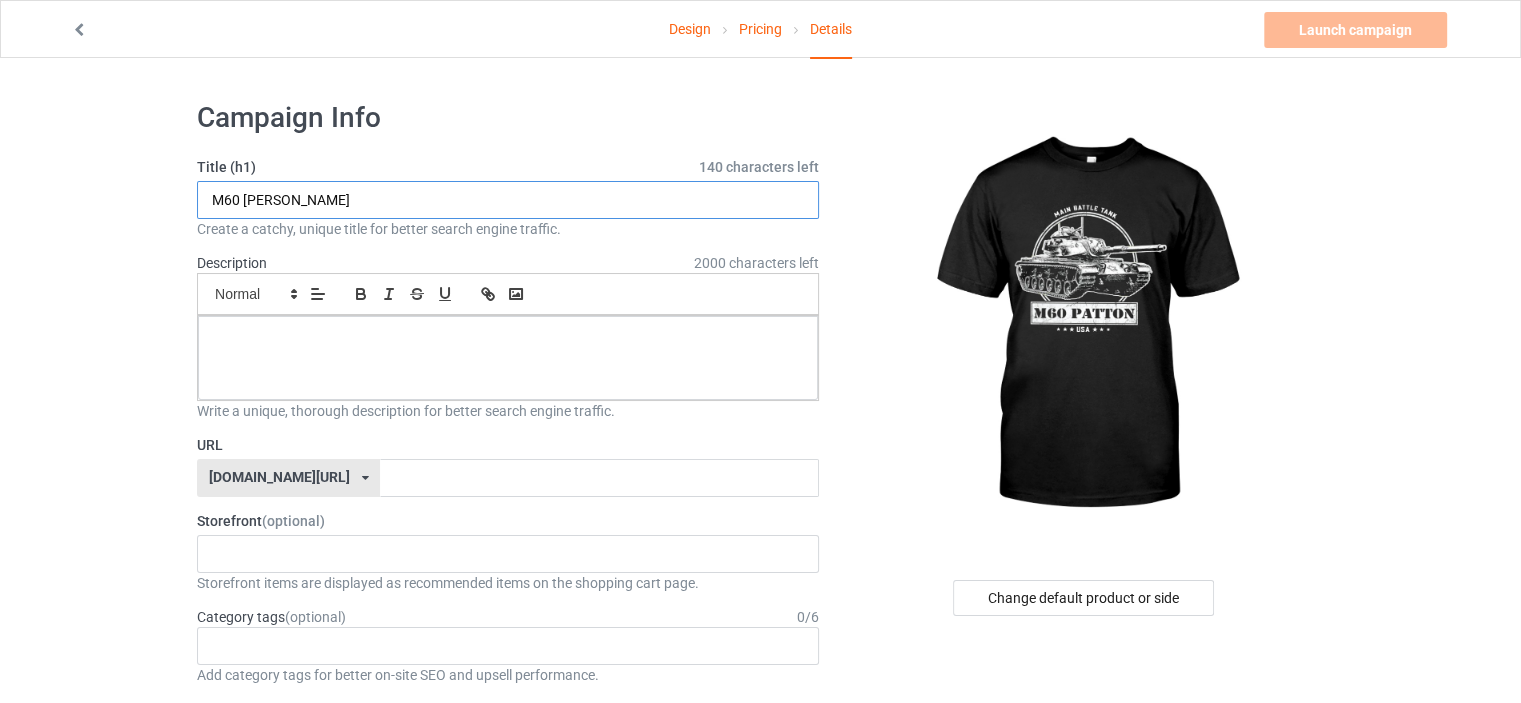 type on "M60 [PERSON_NAME]" 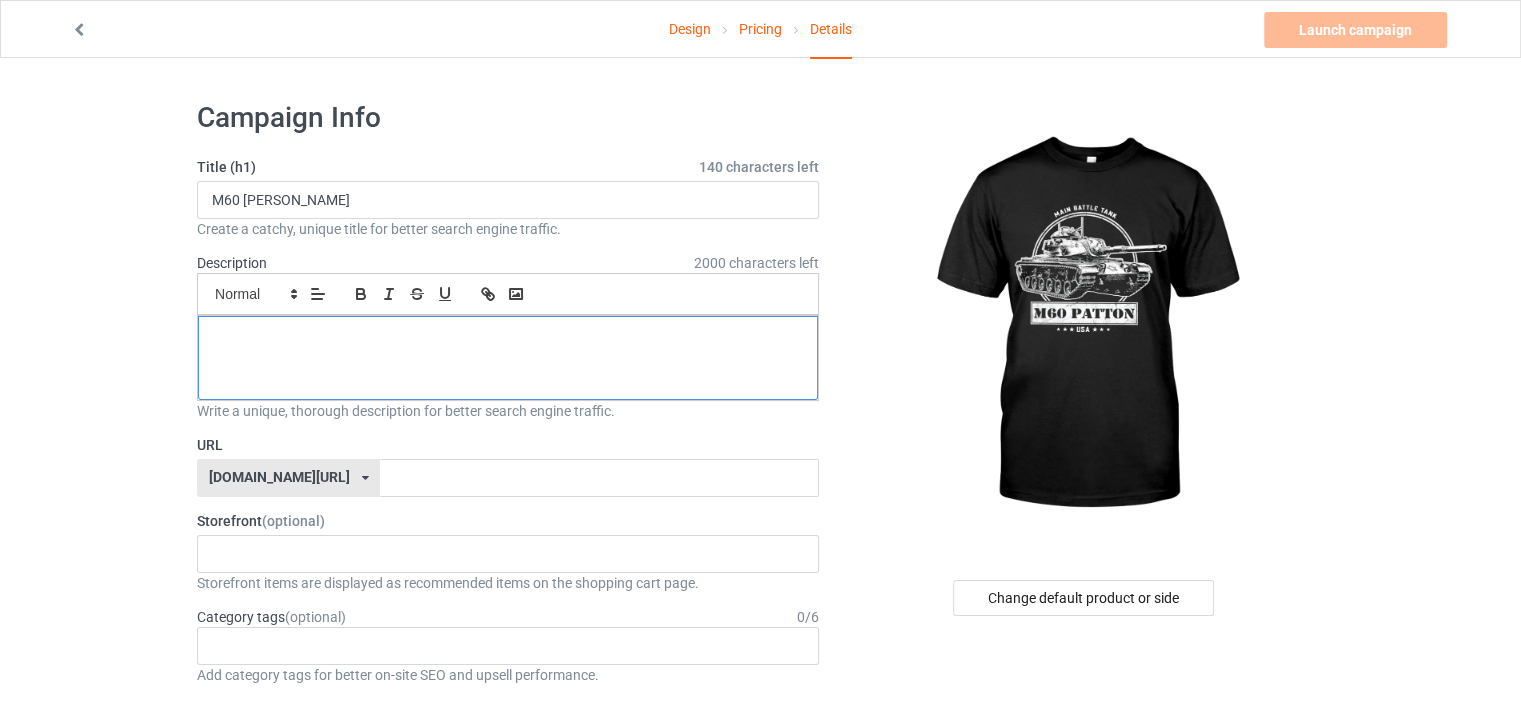 click at bounding box center [508, 338] 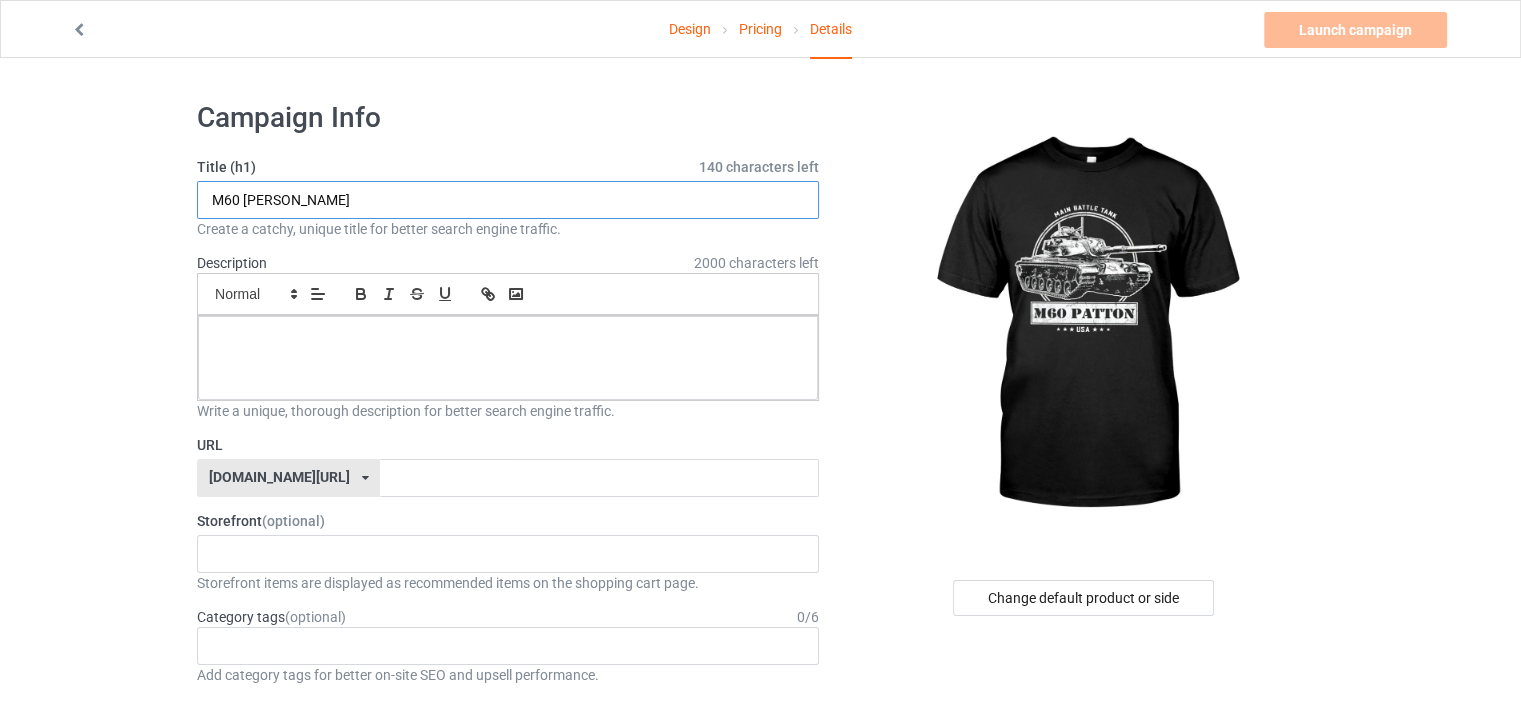 drag, startPoint x: 300, startPoint y: 199, endPoint x: 203, endPoint y: 203, distance: 97.082436 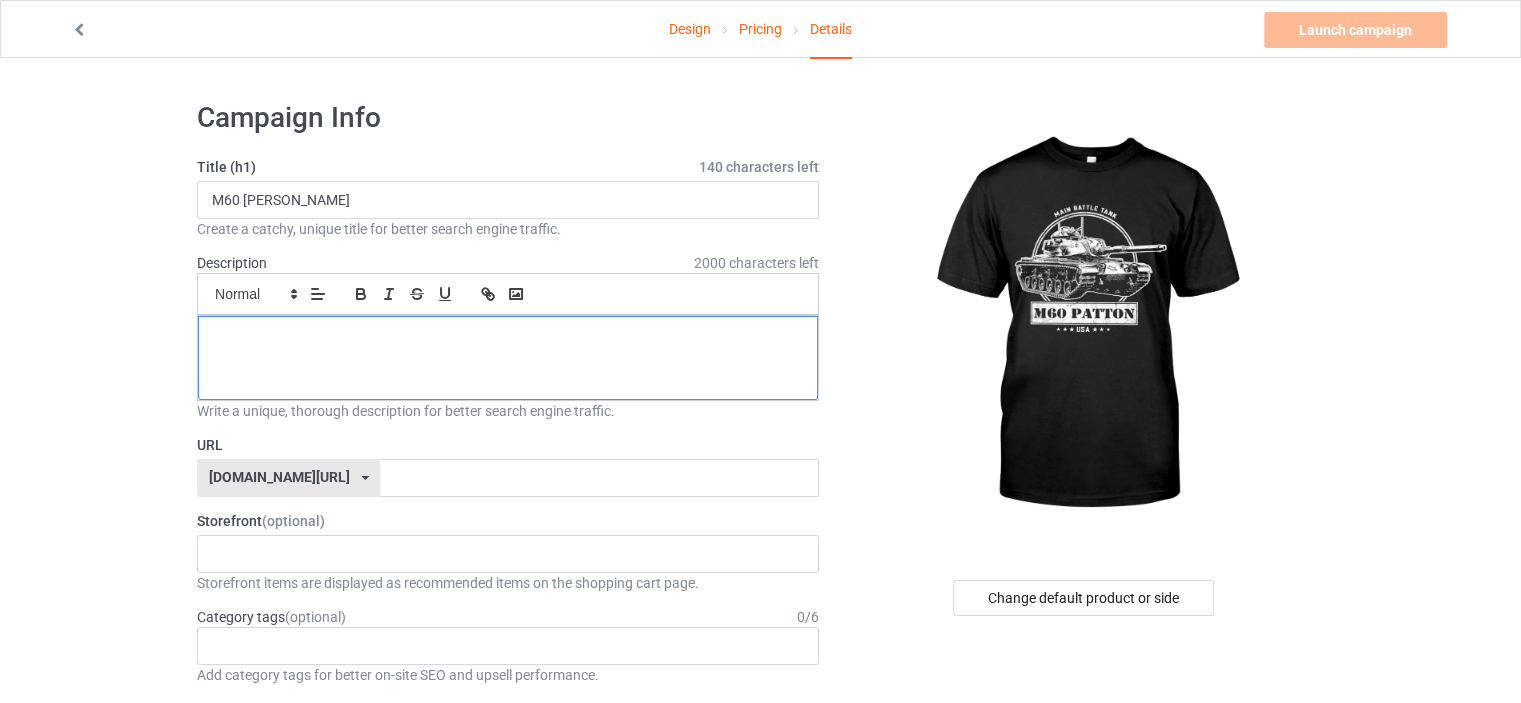 click at bounding box center [508, 338] 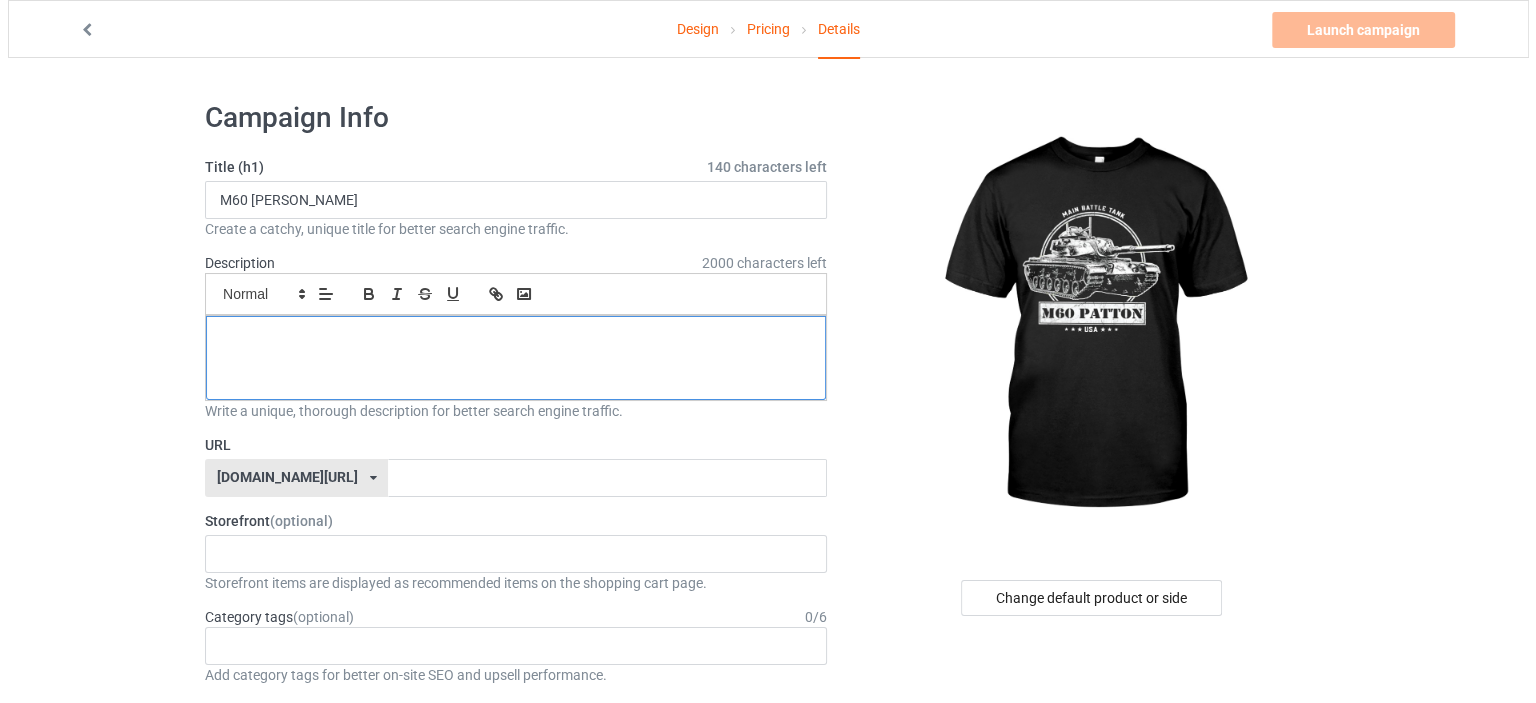 scroll, scrollTop: 0, scrollLeft: 0, axis: both 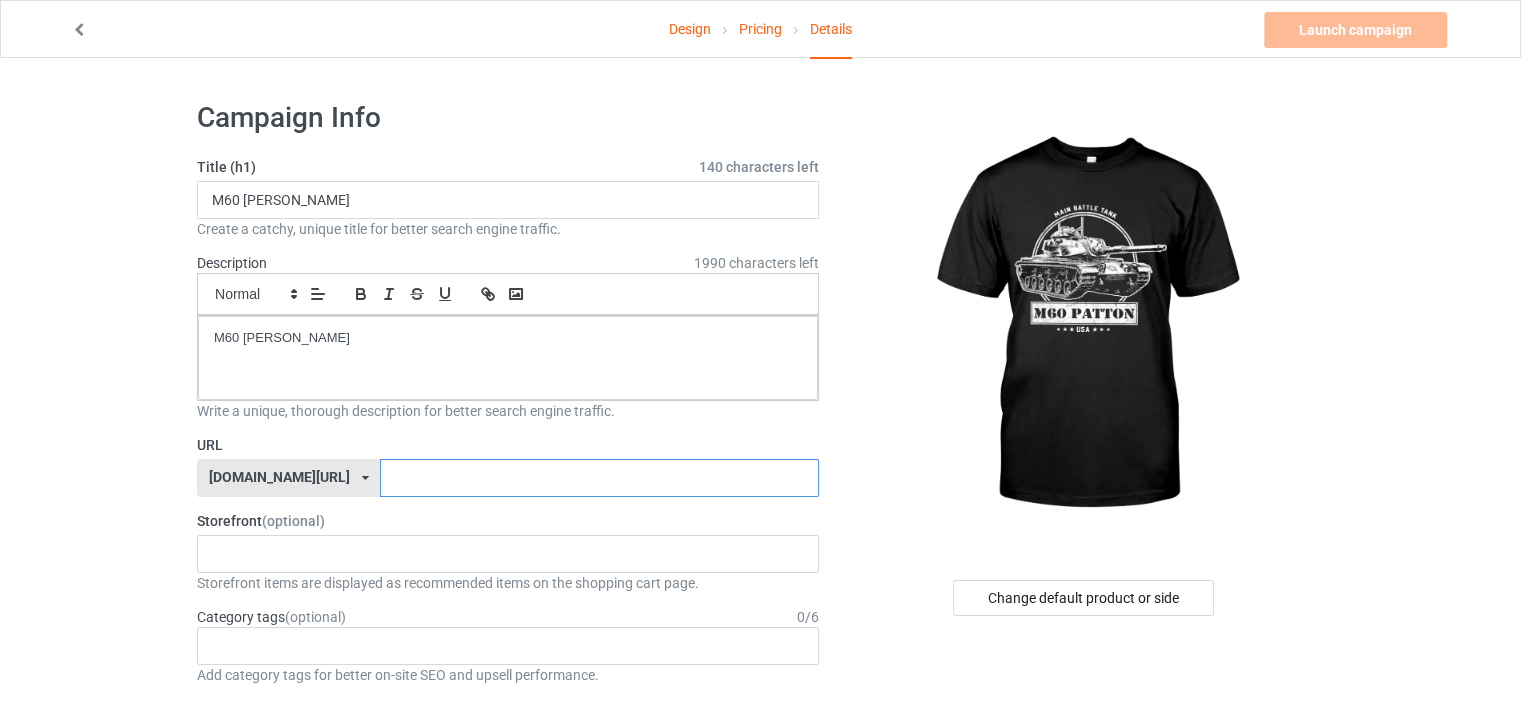 click at bounding box center [599, 478] 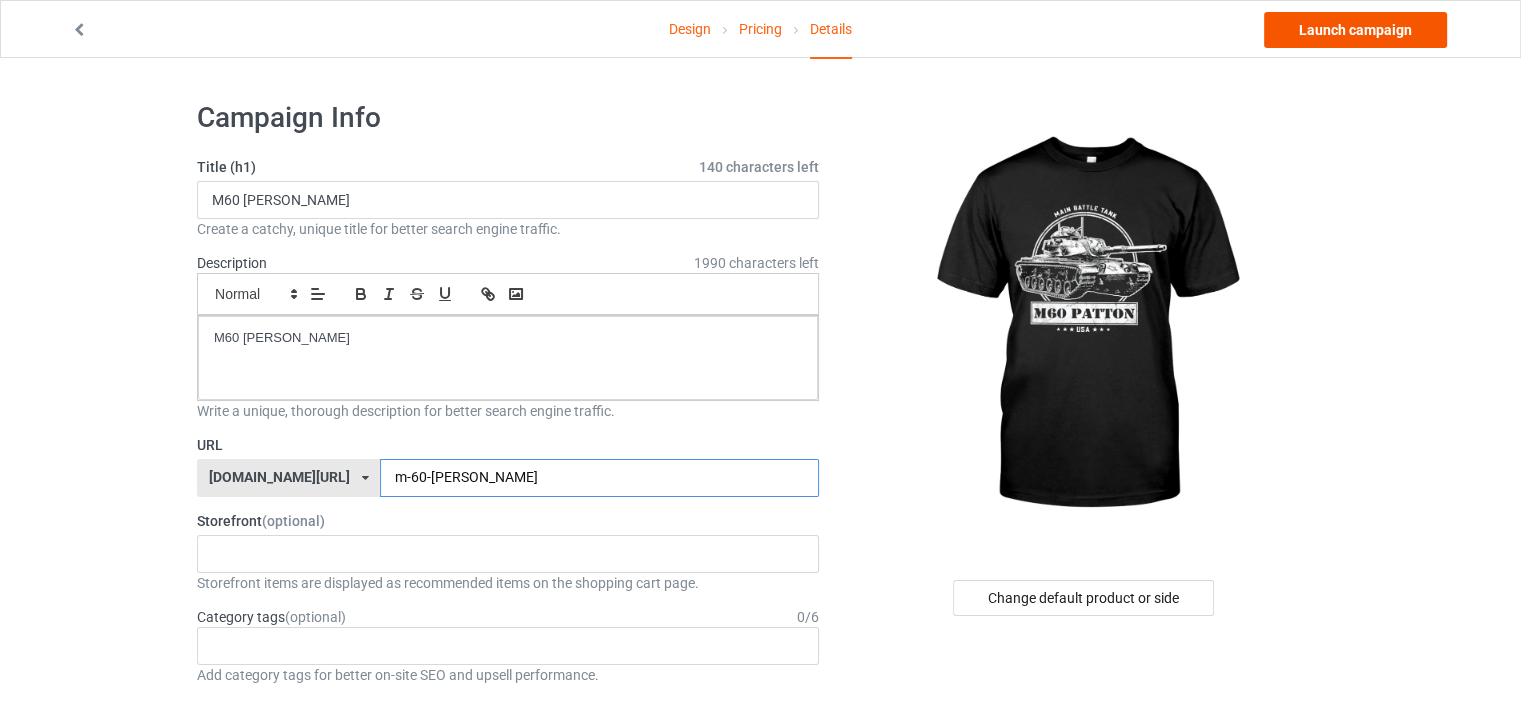 type on "m-60-[PERSON_NAME]" 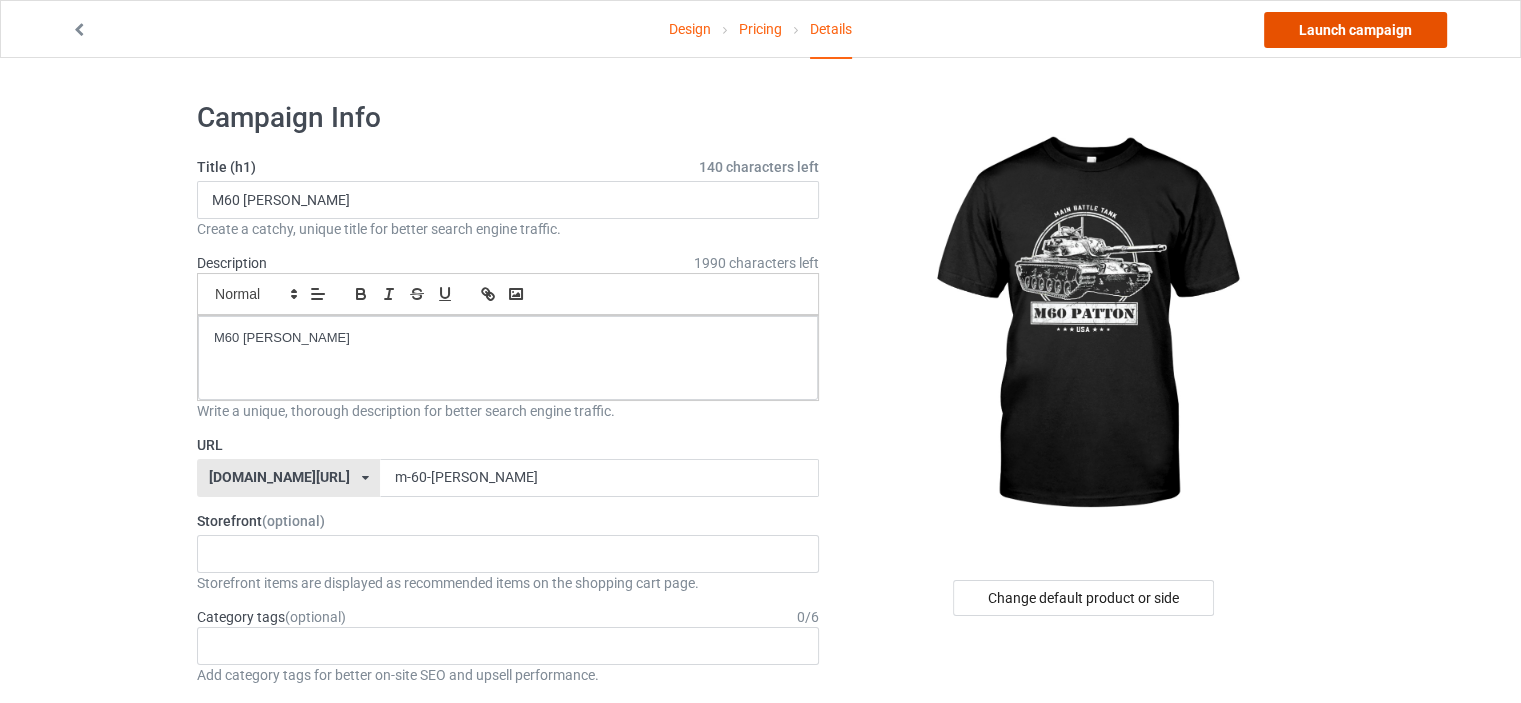 click on "Launch campaign" at bounding box center (1355, 30) 